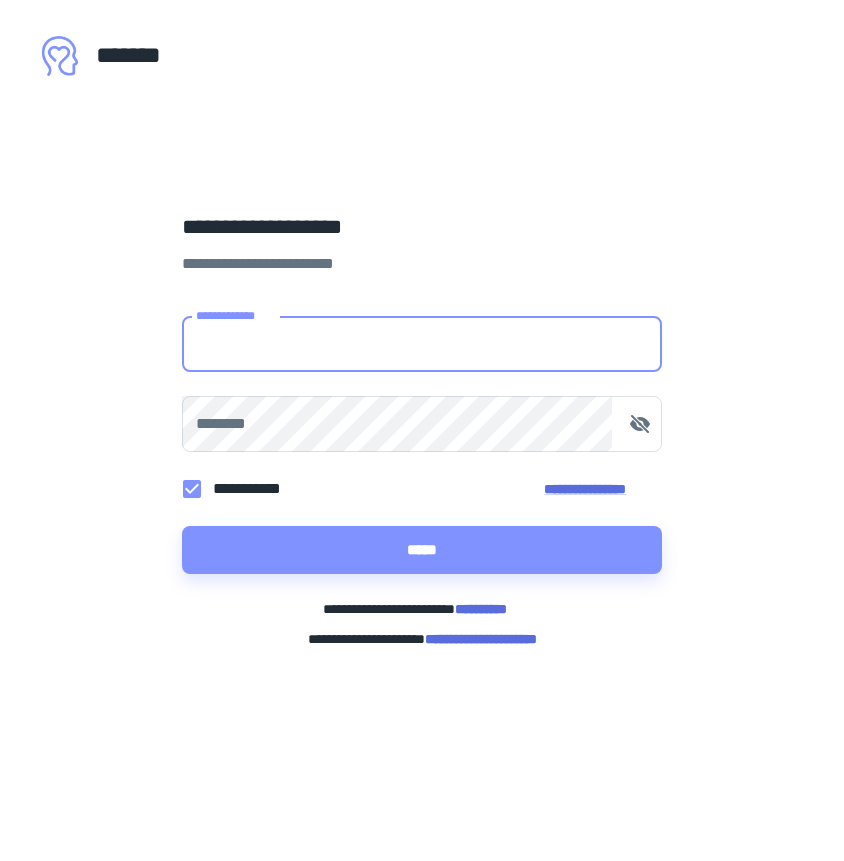 scroll, scrollTop: 0, scrollLeft: 0, axis: both 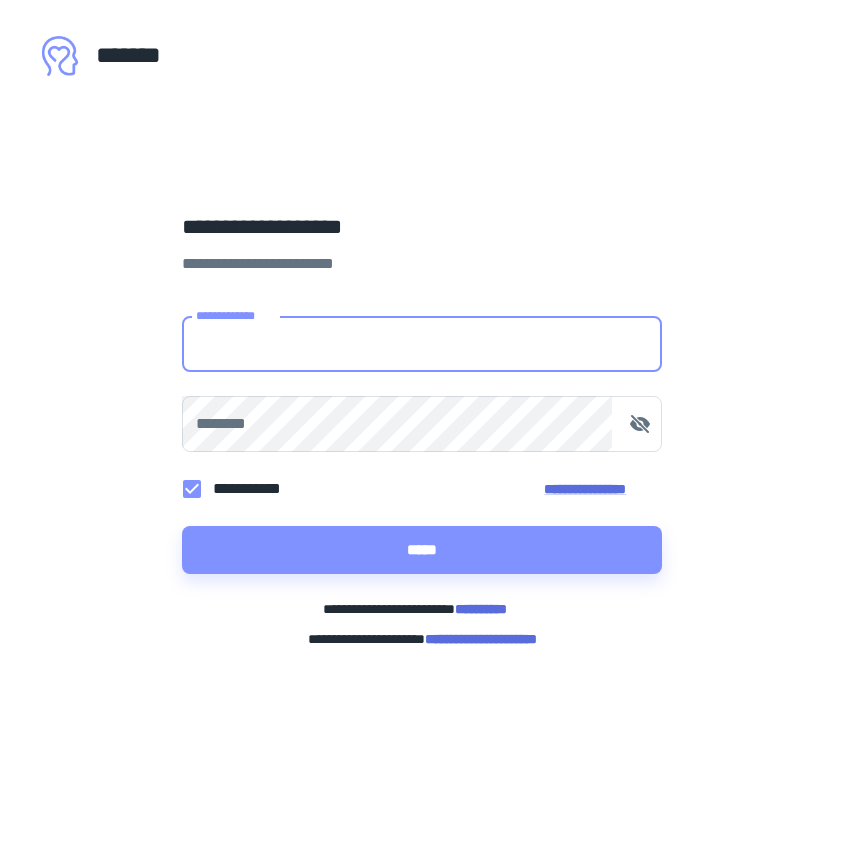 click on "**********" at bounding box center [422, 344] 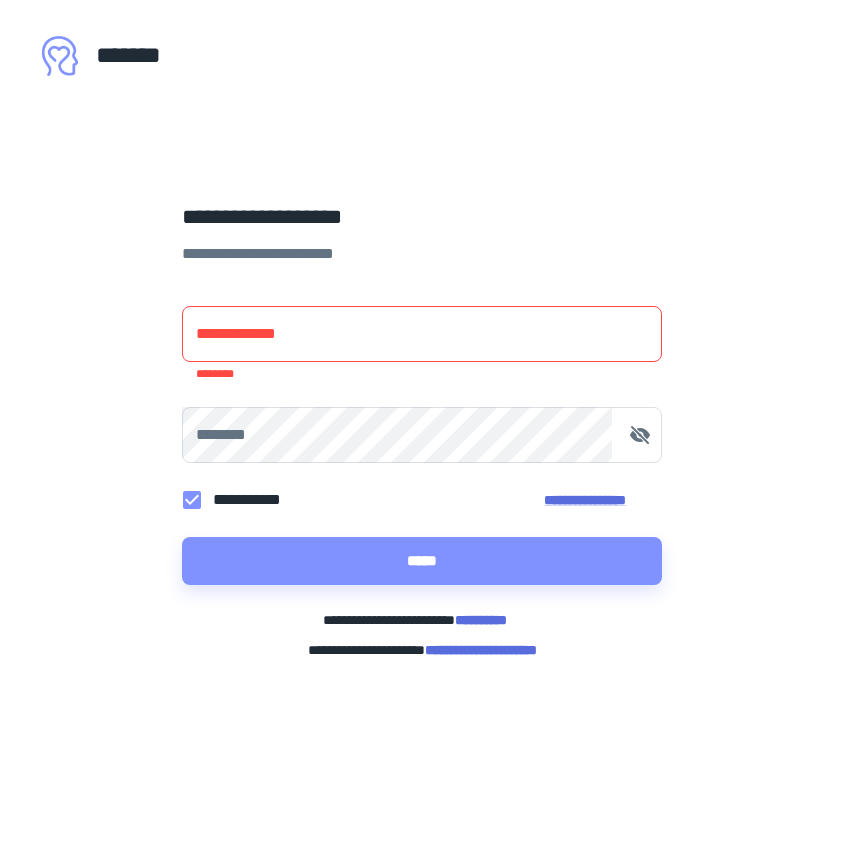 type on "**********" 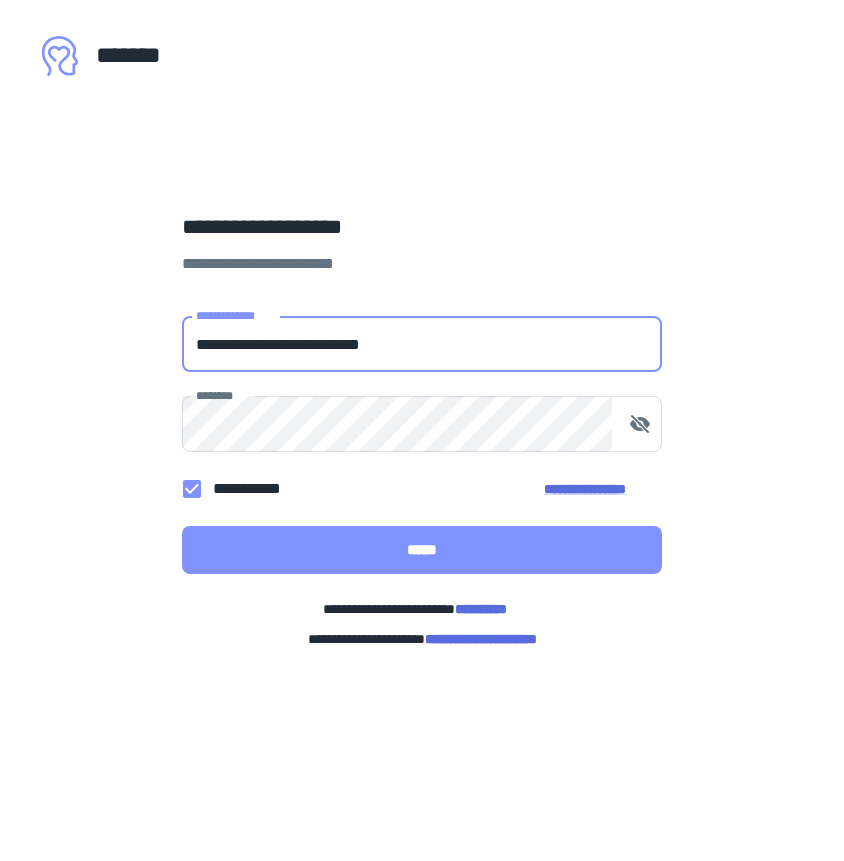 click on "*****" at bounding box center [422, 550] 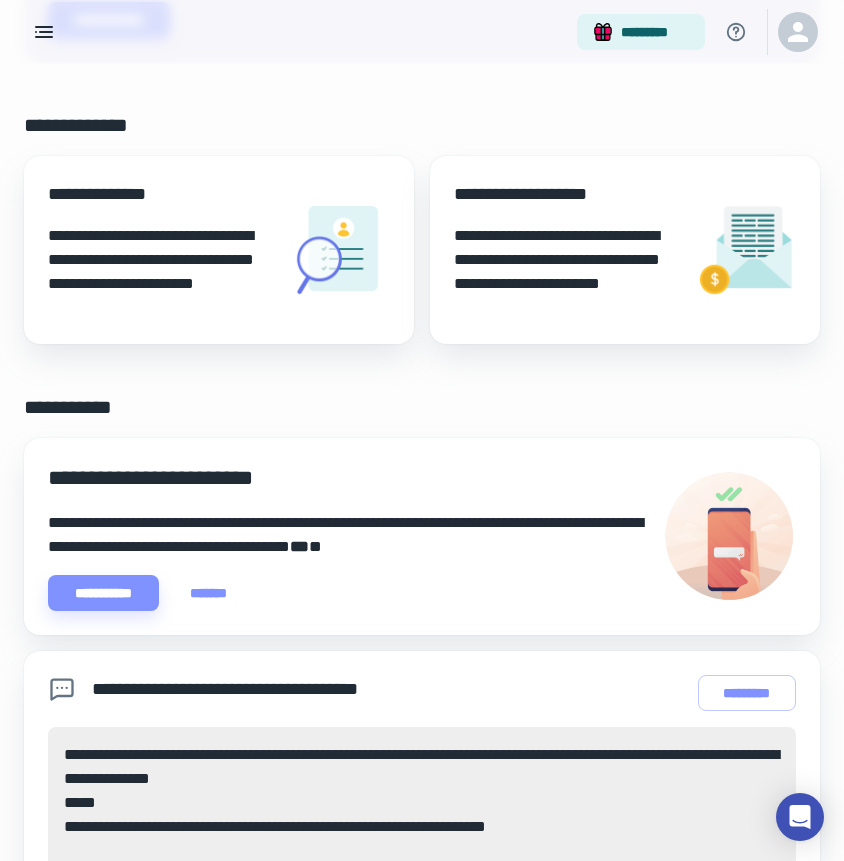 scroll, scrollTop: 0, scrollLeft: 0, axis: both 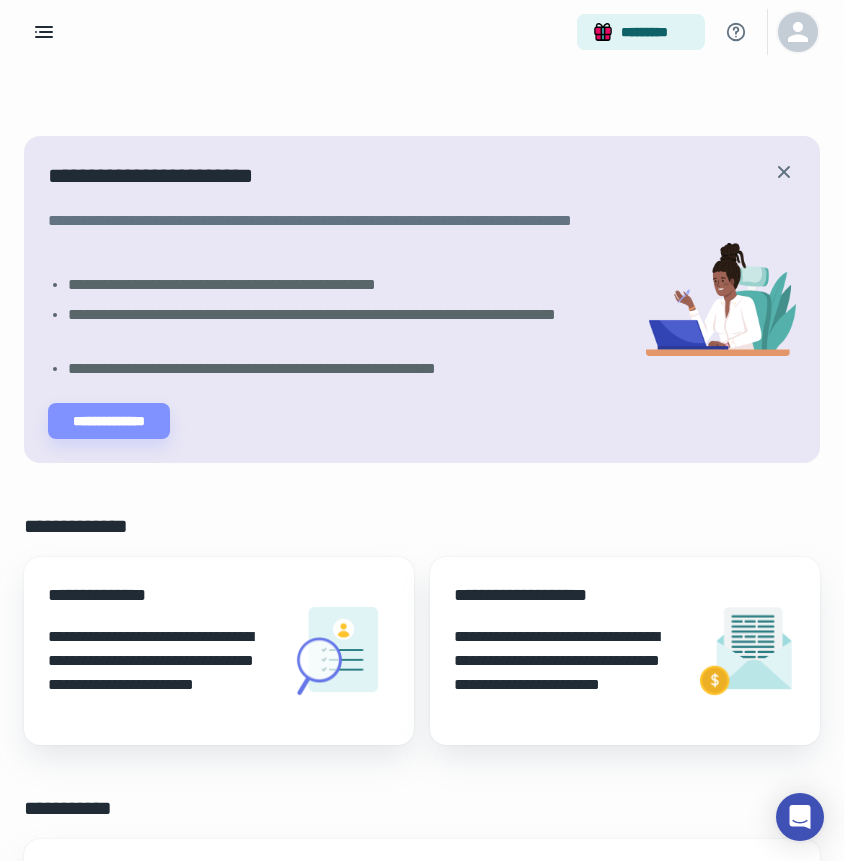 click 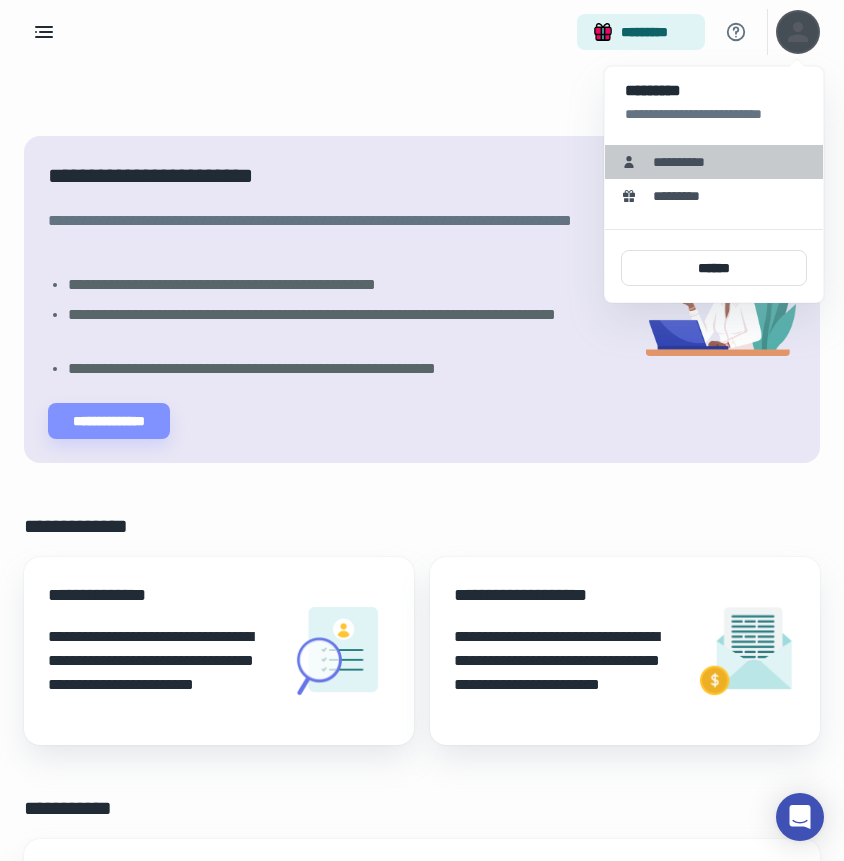 click on "**********" at bounding box center [686, 162] 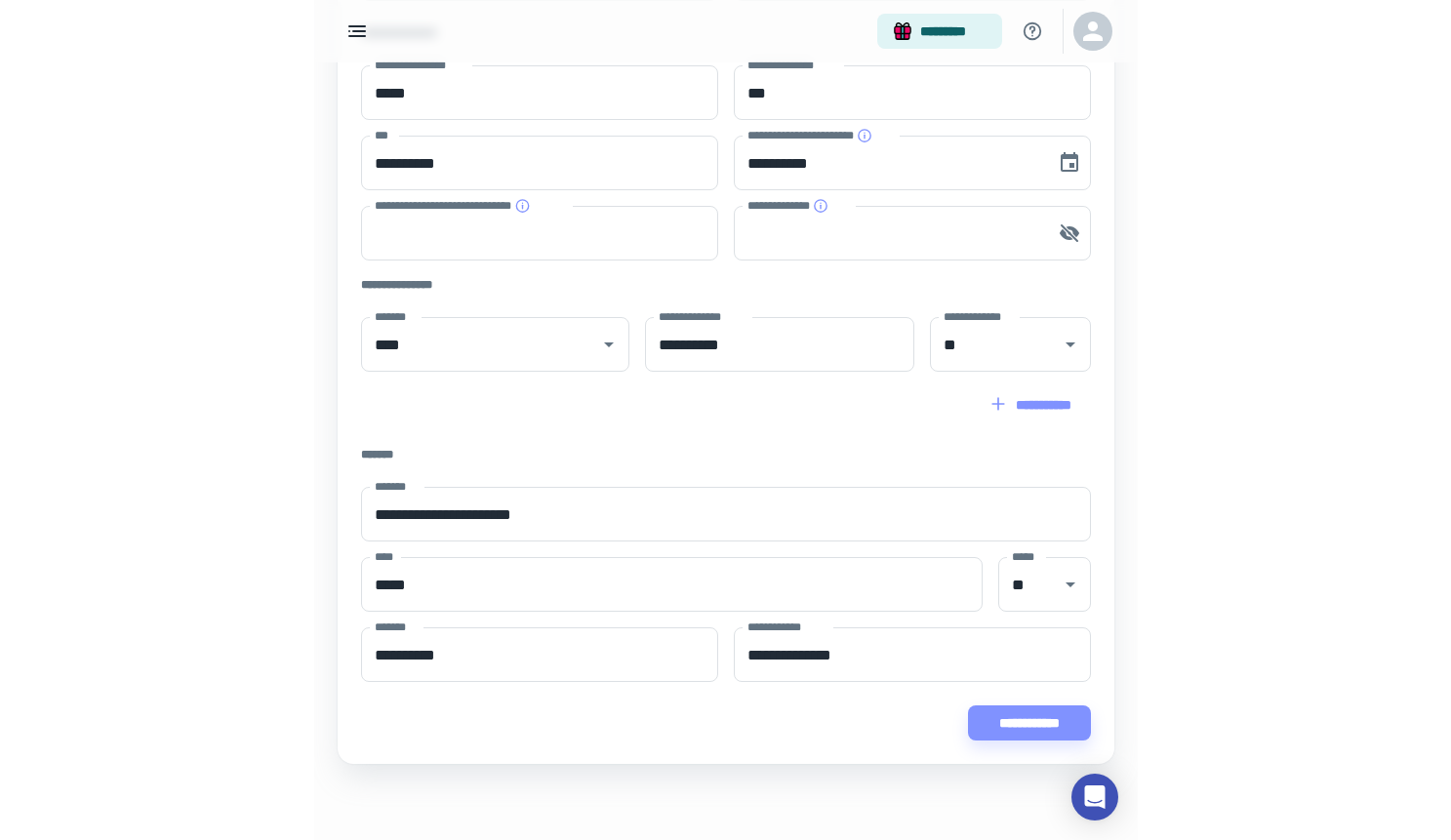 scroll, scrollTop: 340, scrollLeft: 0, axis: vertical 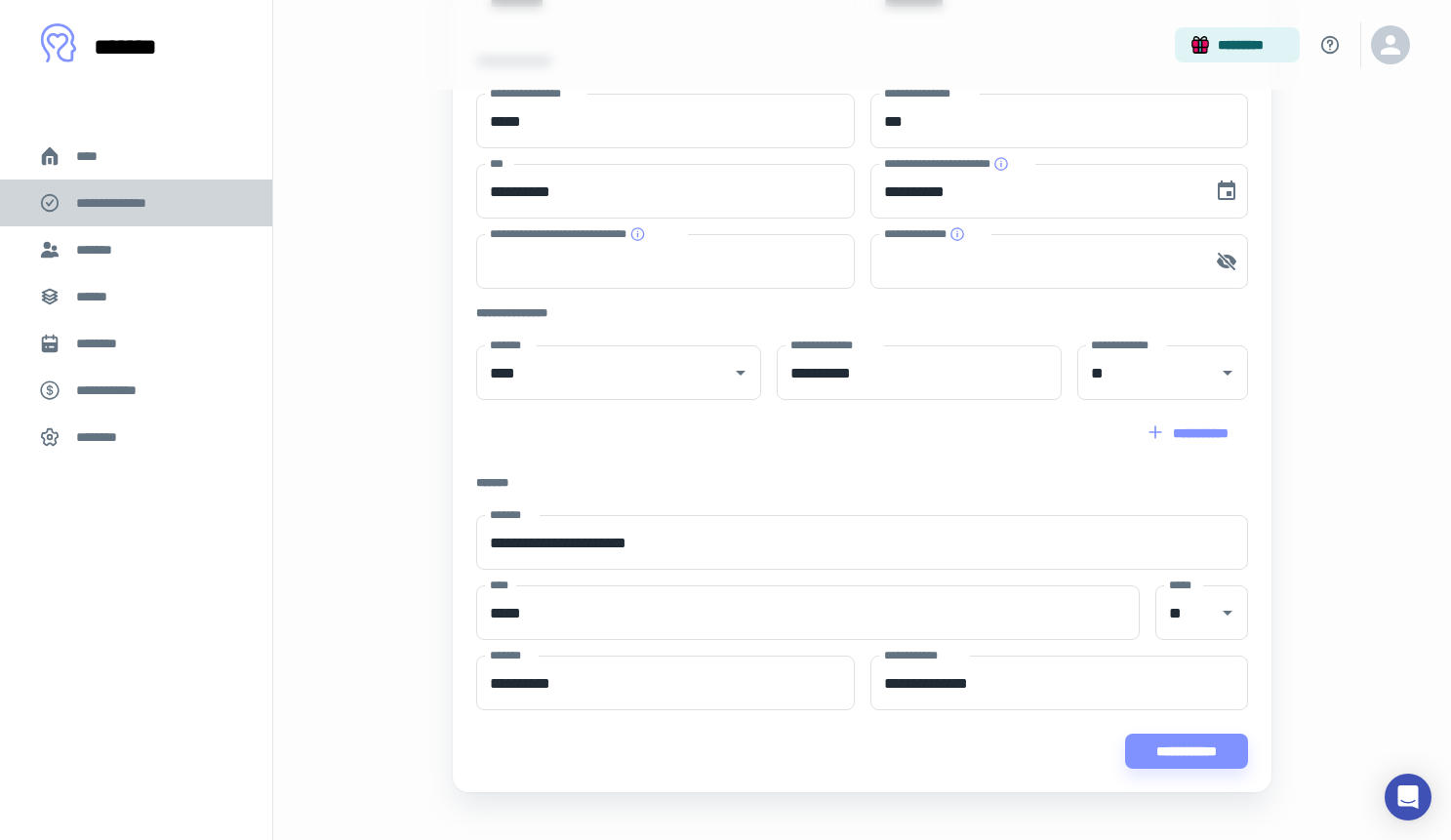 click on "**********" at bounding box center (136, 203) 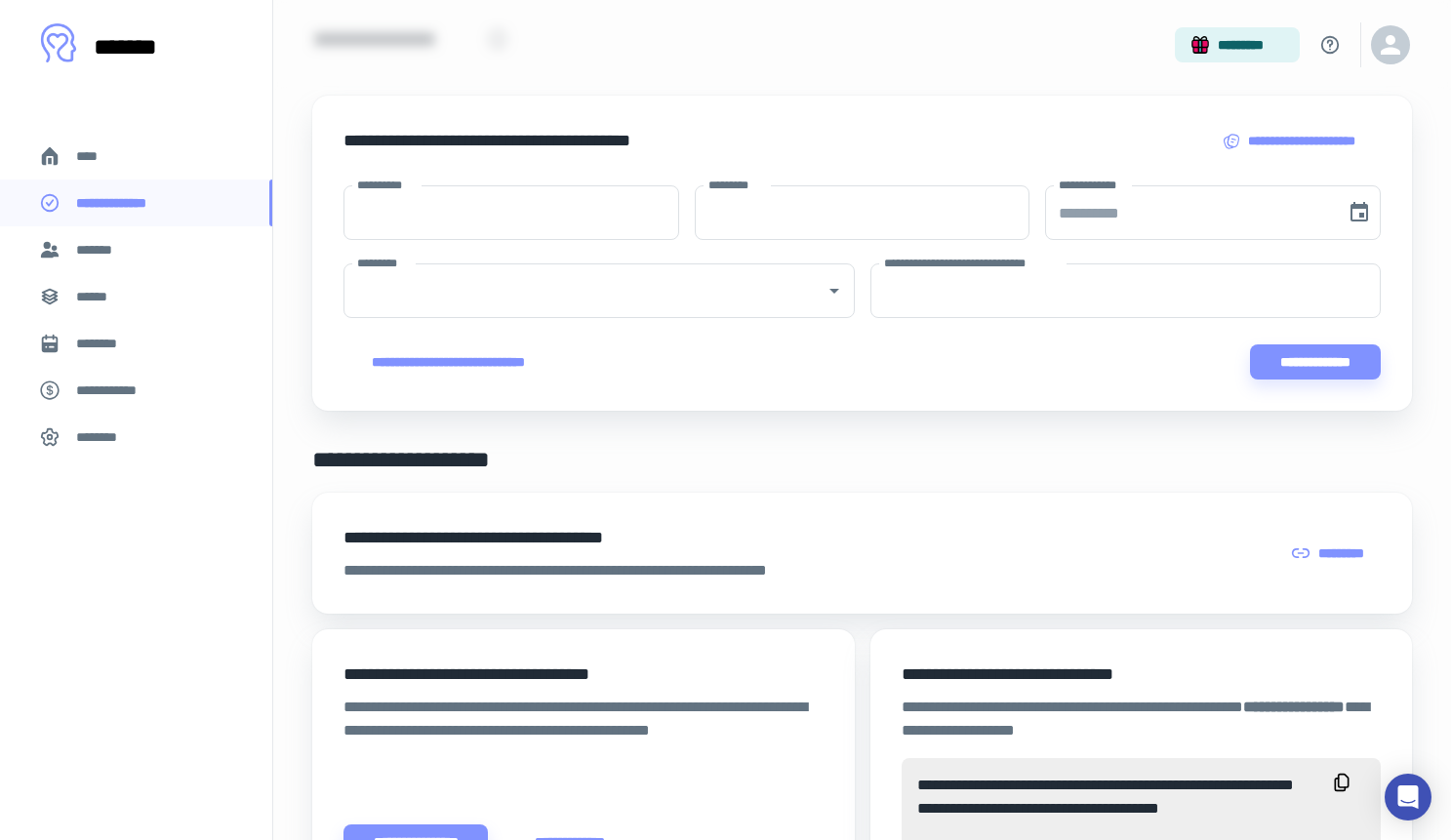 scroll, scrollTop: 81, scrollLeft: 0, axis: vertical 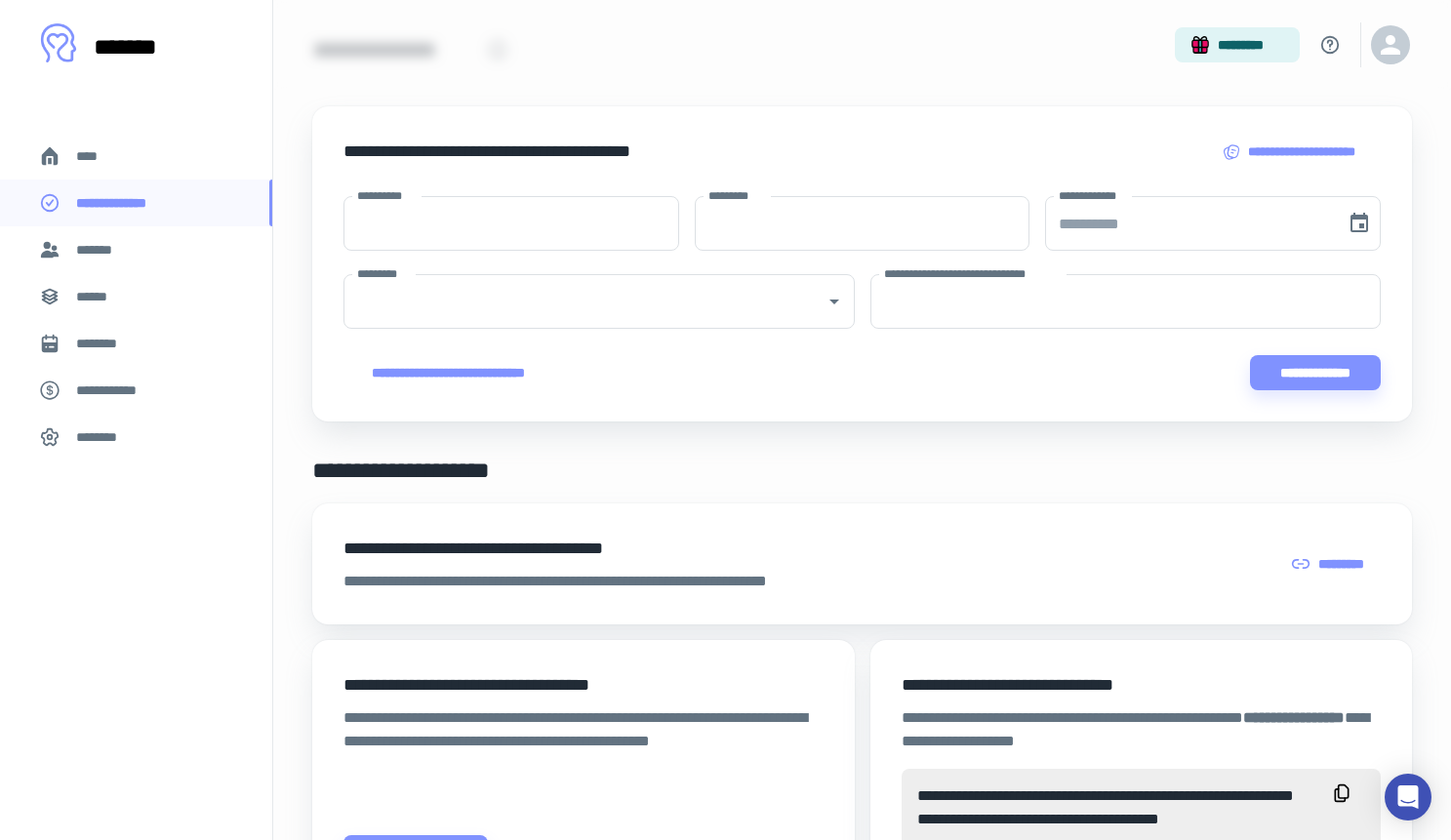 click on "*******" at bounding box center [136, 250] 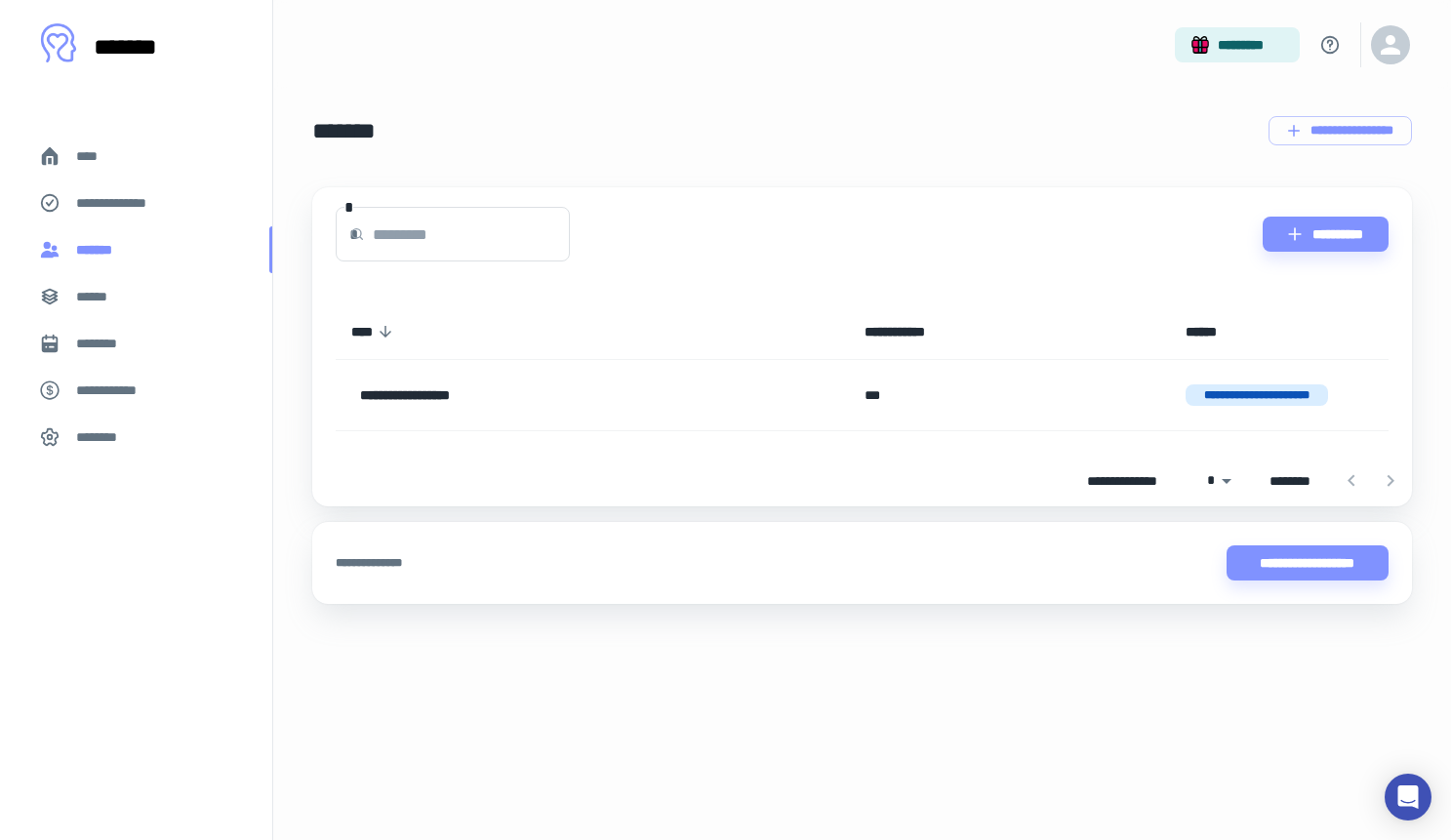 scroll, scrollTop: 0, scrollLeft: 0, axis: both 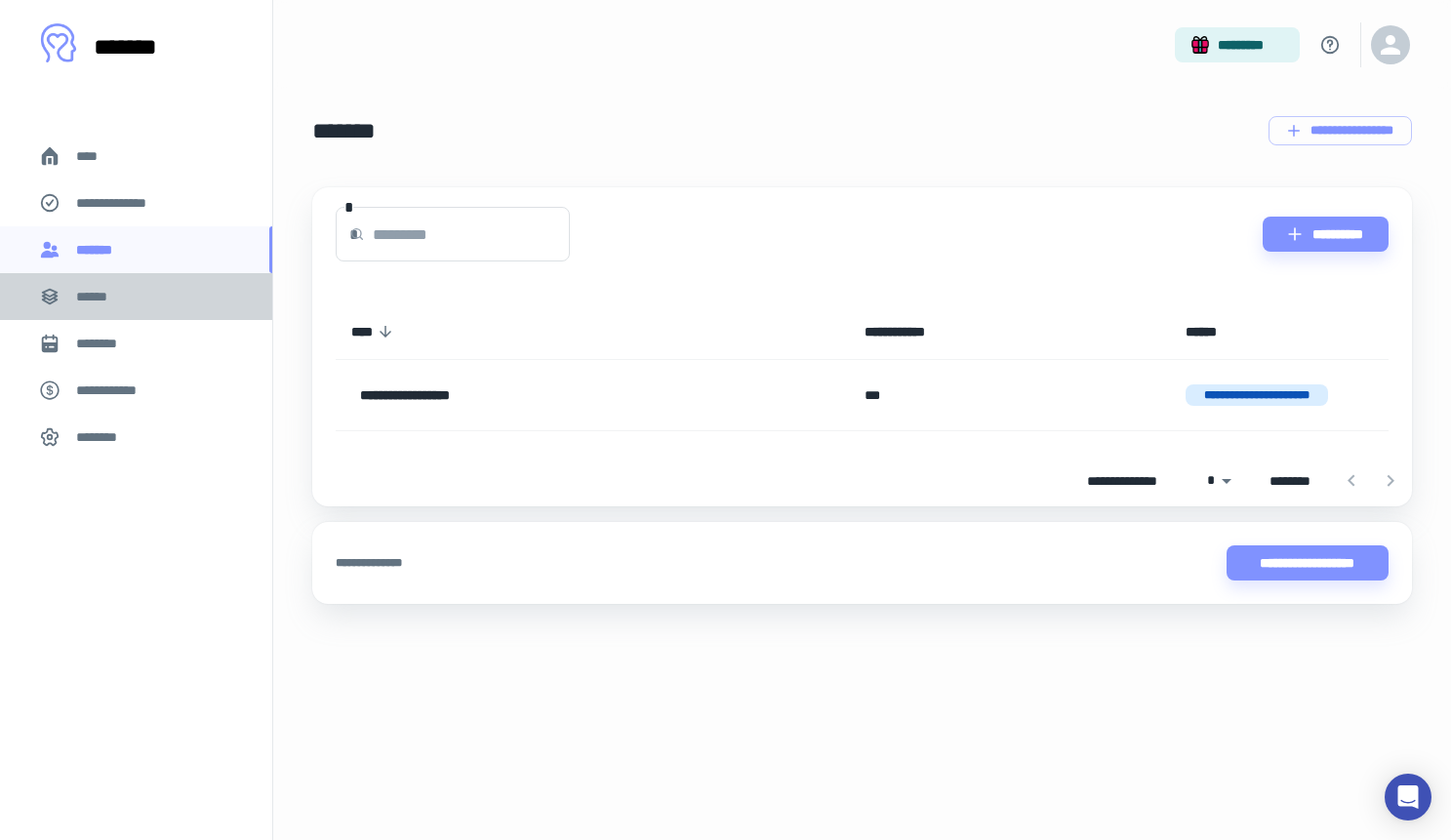 click on "******" at bounding box center (136, 297) 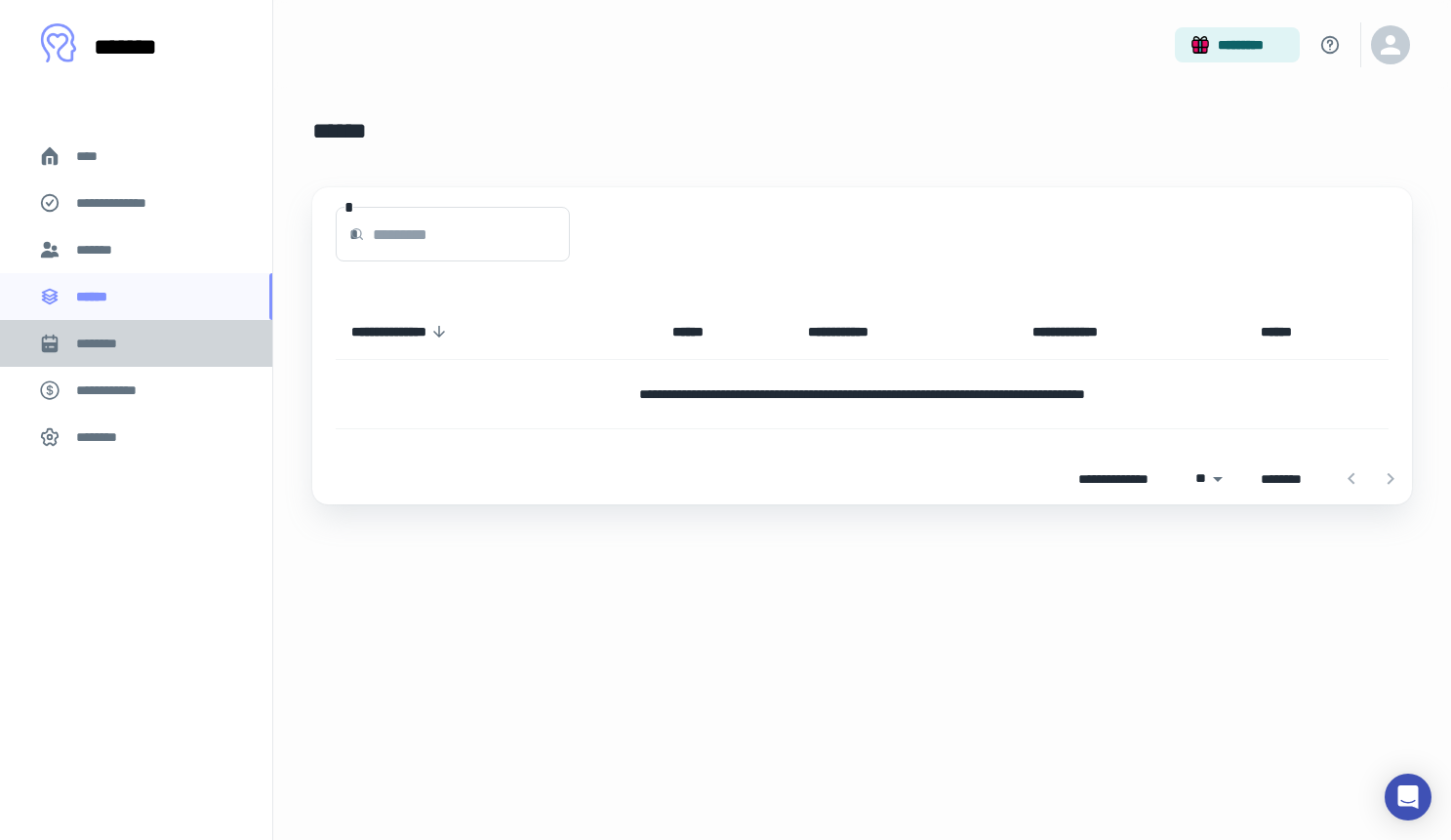 click on "********" at bounding box center (104, 343) 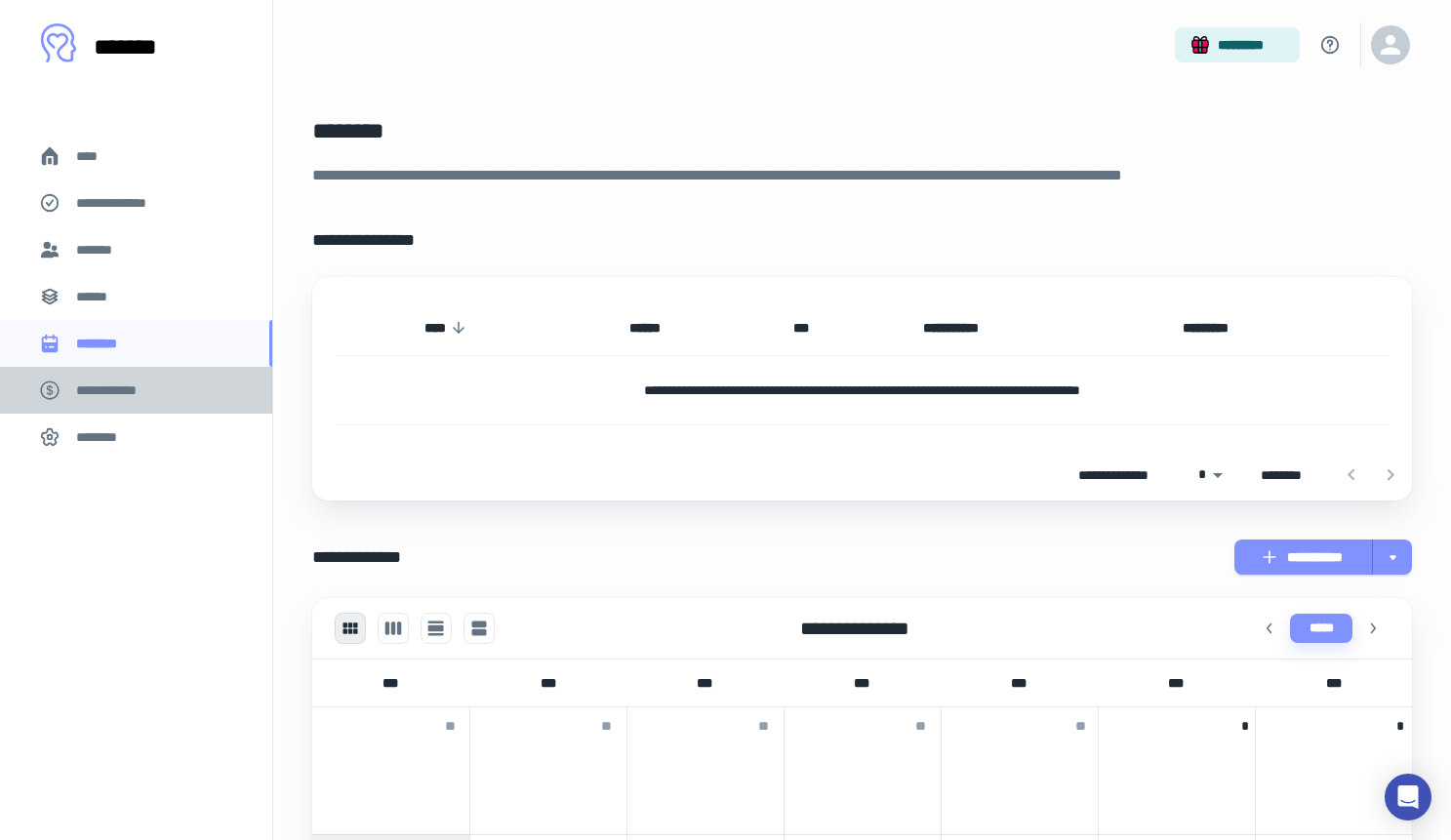 click on "**********" at bounding box center [116, 390] 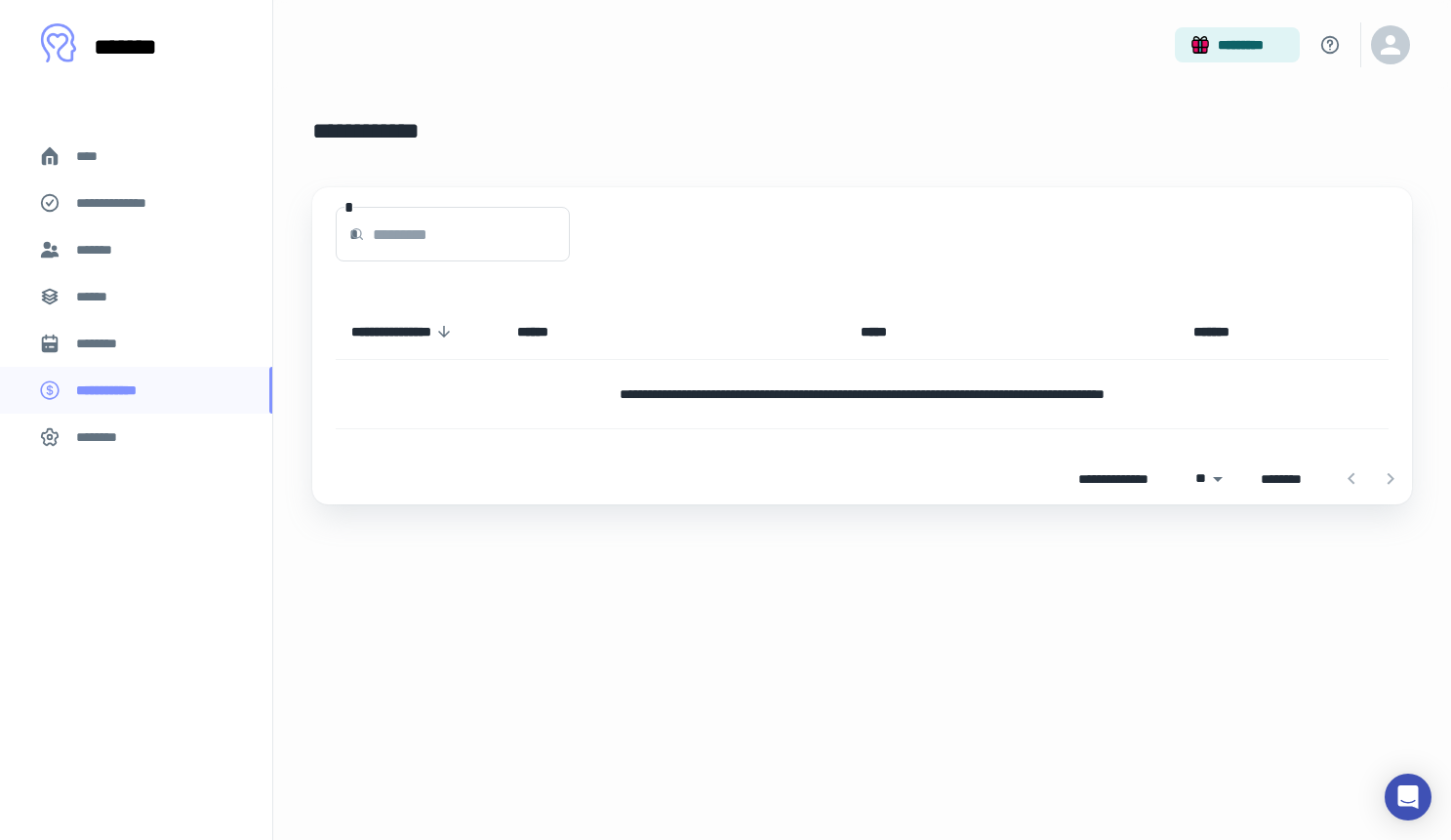 click on "********" at bounding box center (102, 437) 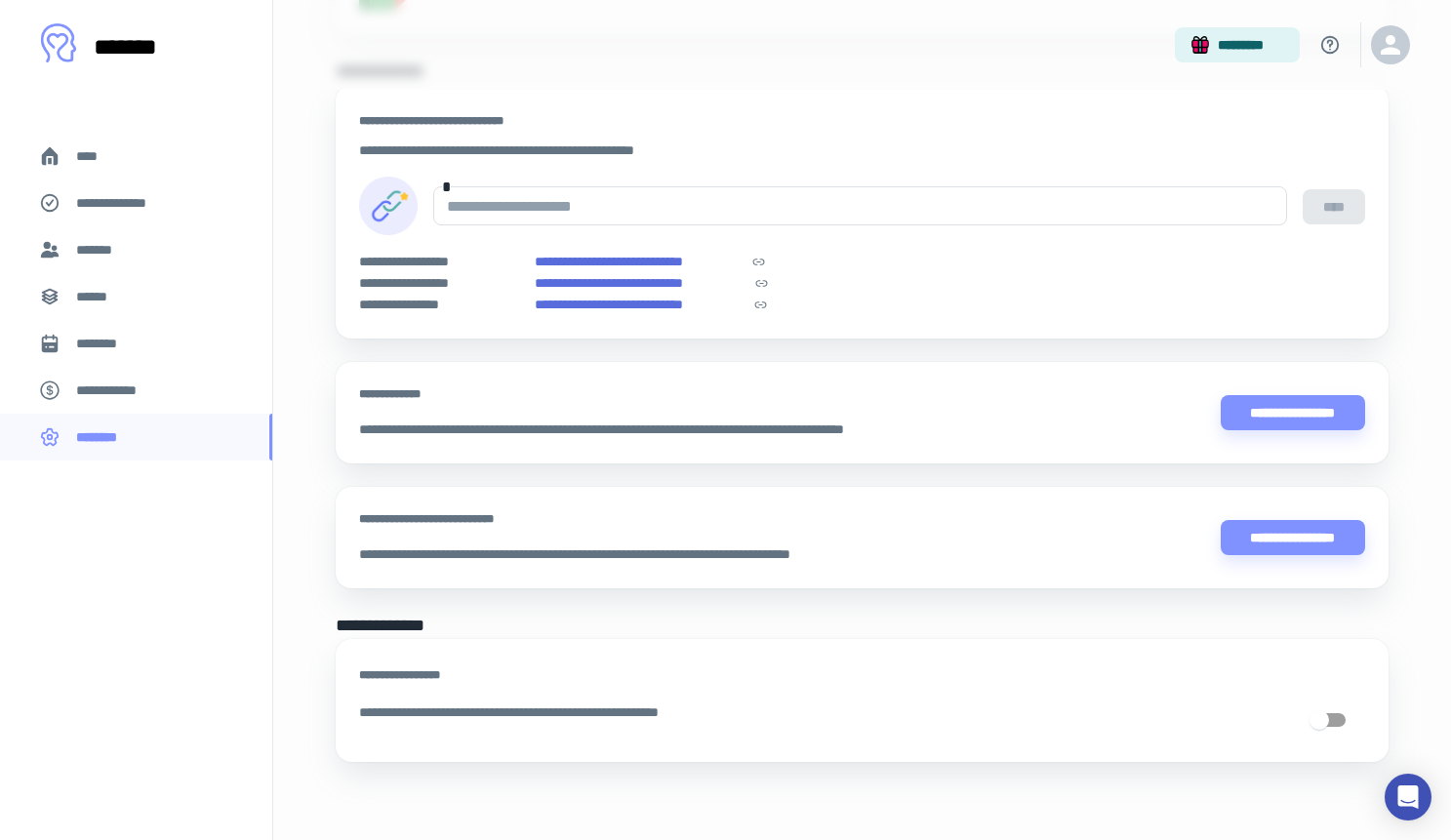 scroll, scrollTop: 0, scrollLeft: 0, axis: both 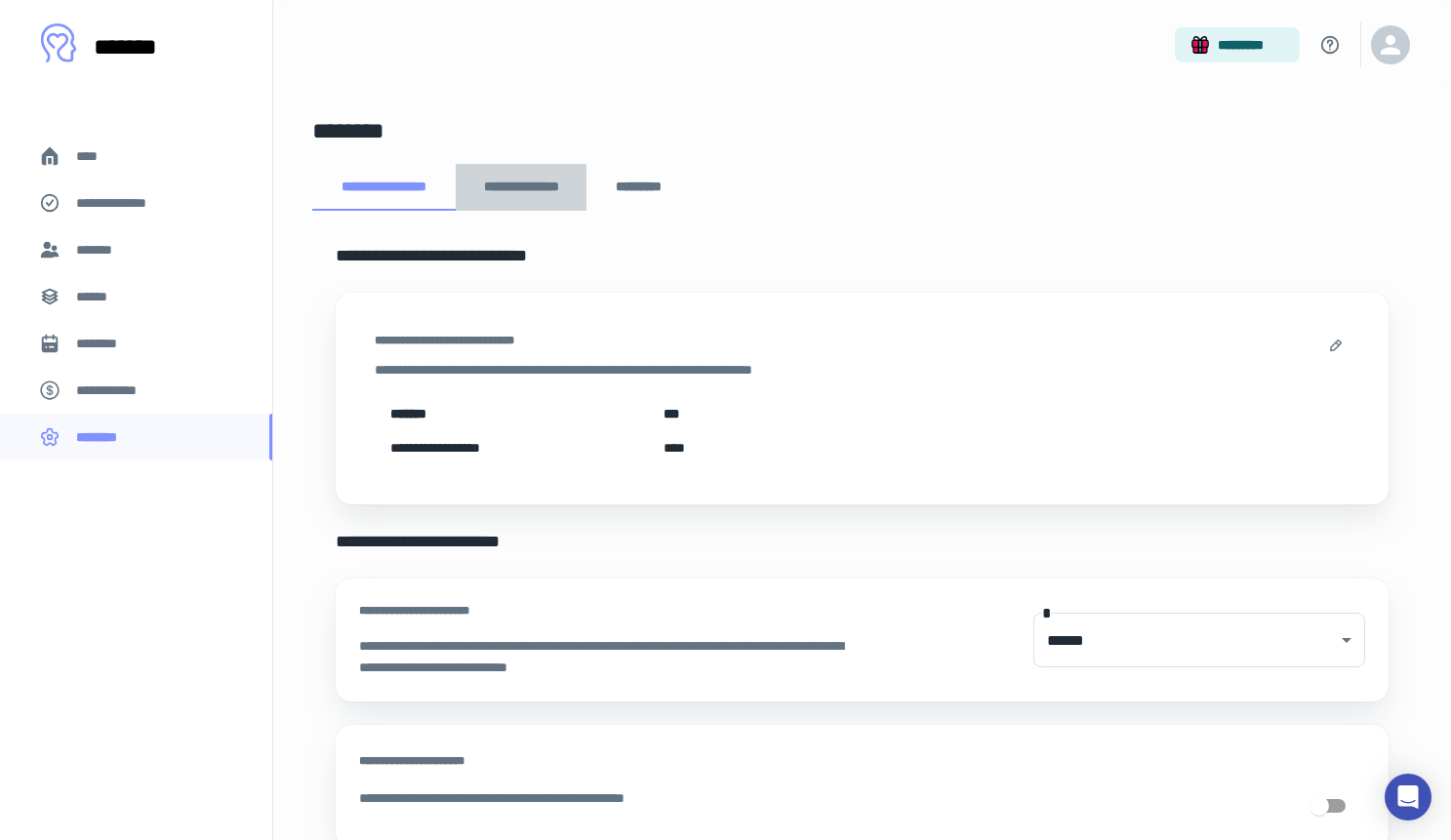 click on "**********" at bounding box center (521, 187) 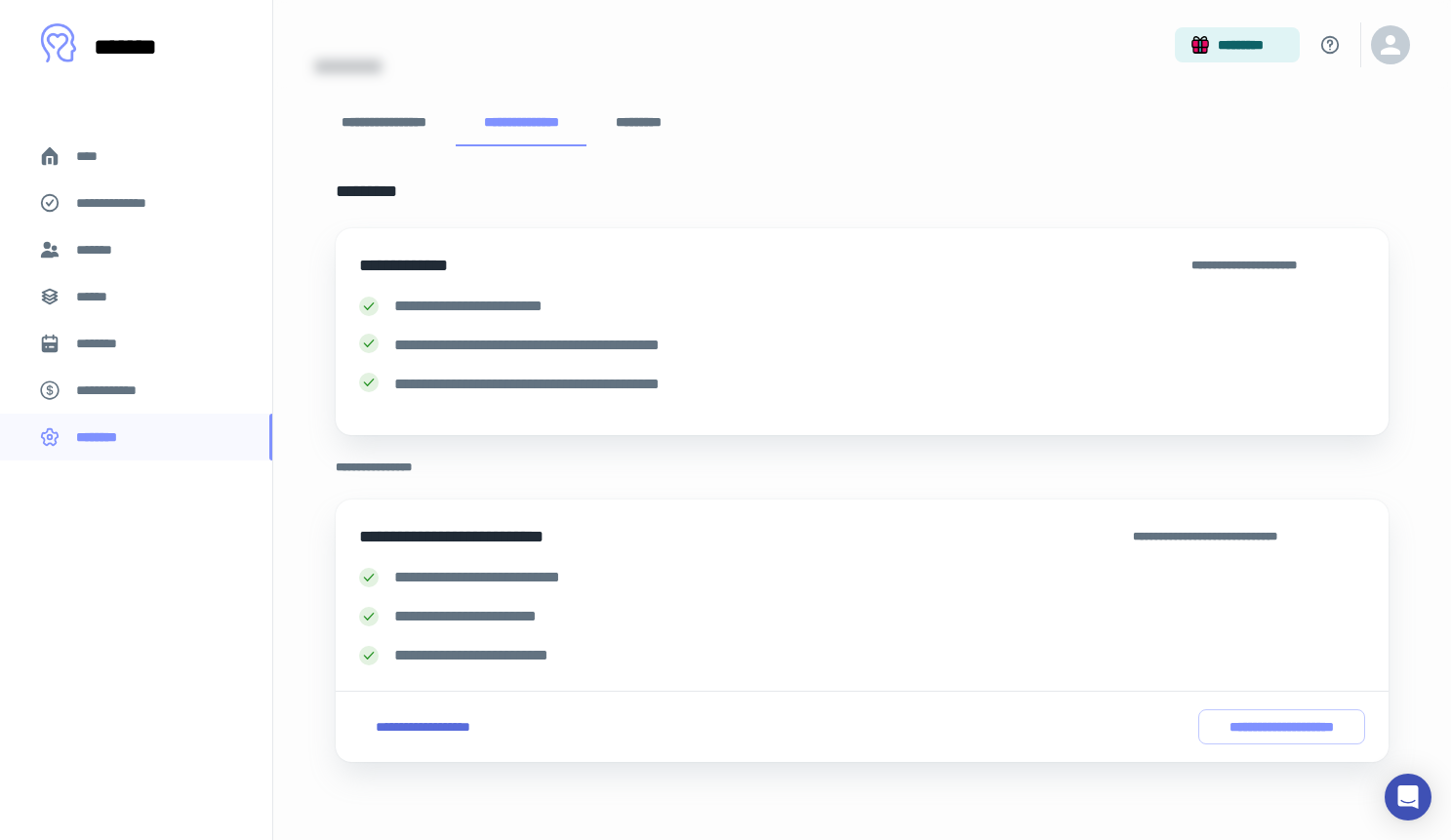 scroll, scrollTop: 0, scrollLeft: 0, axis: both 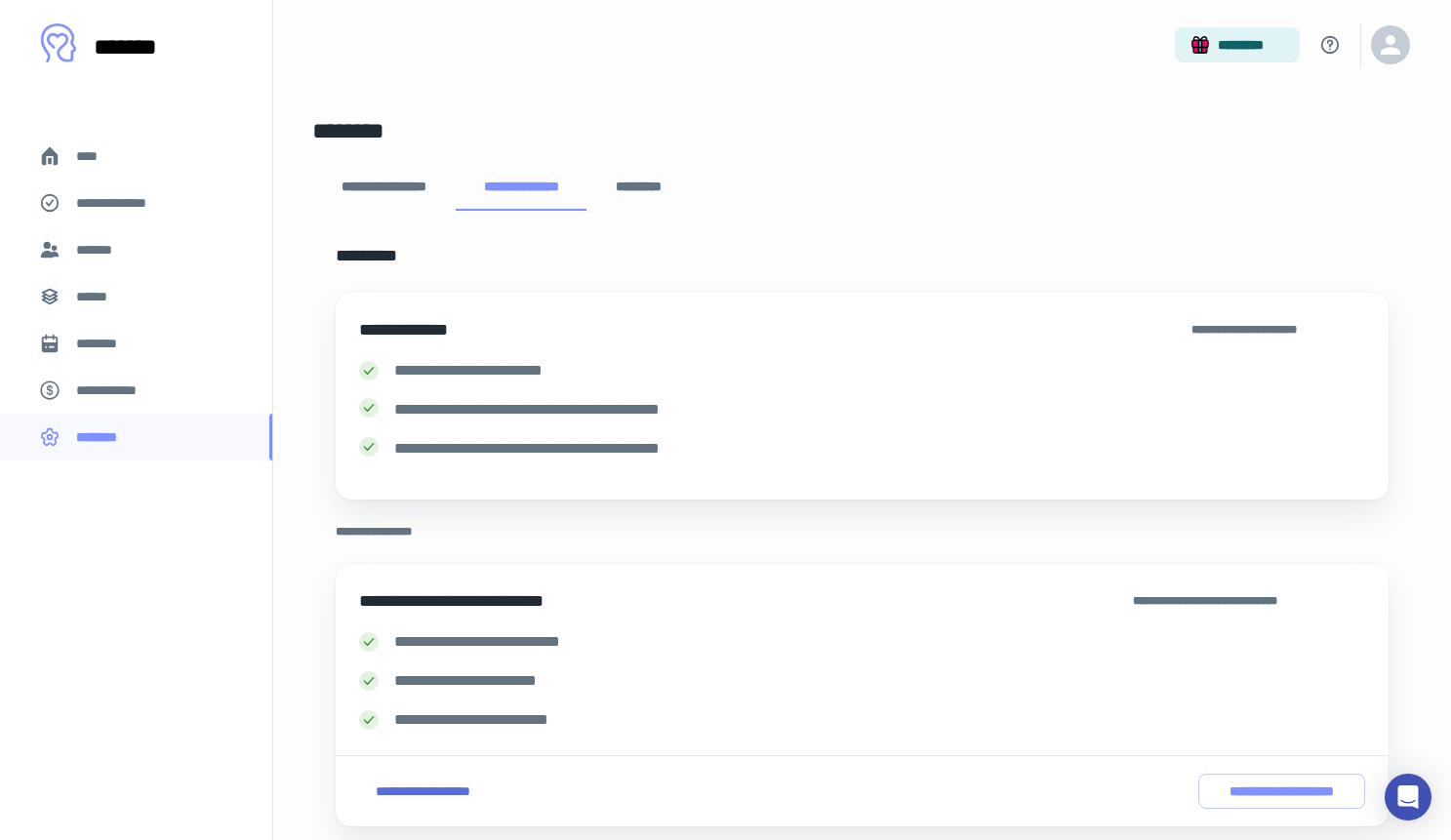 click on "*********" at bounding box center [639, 187] 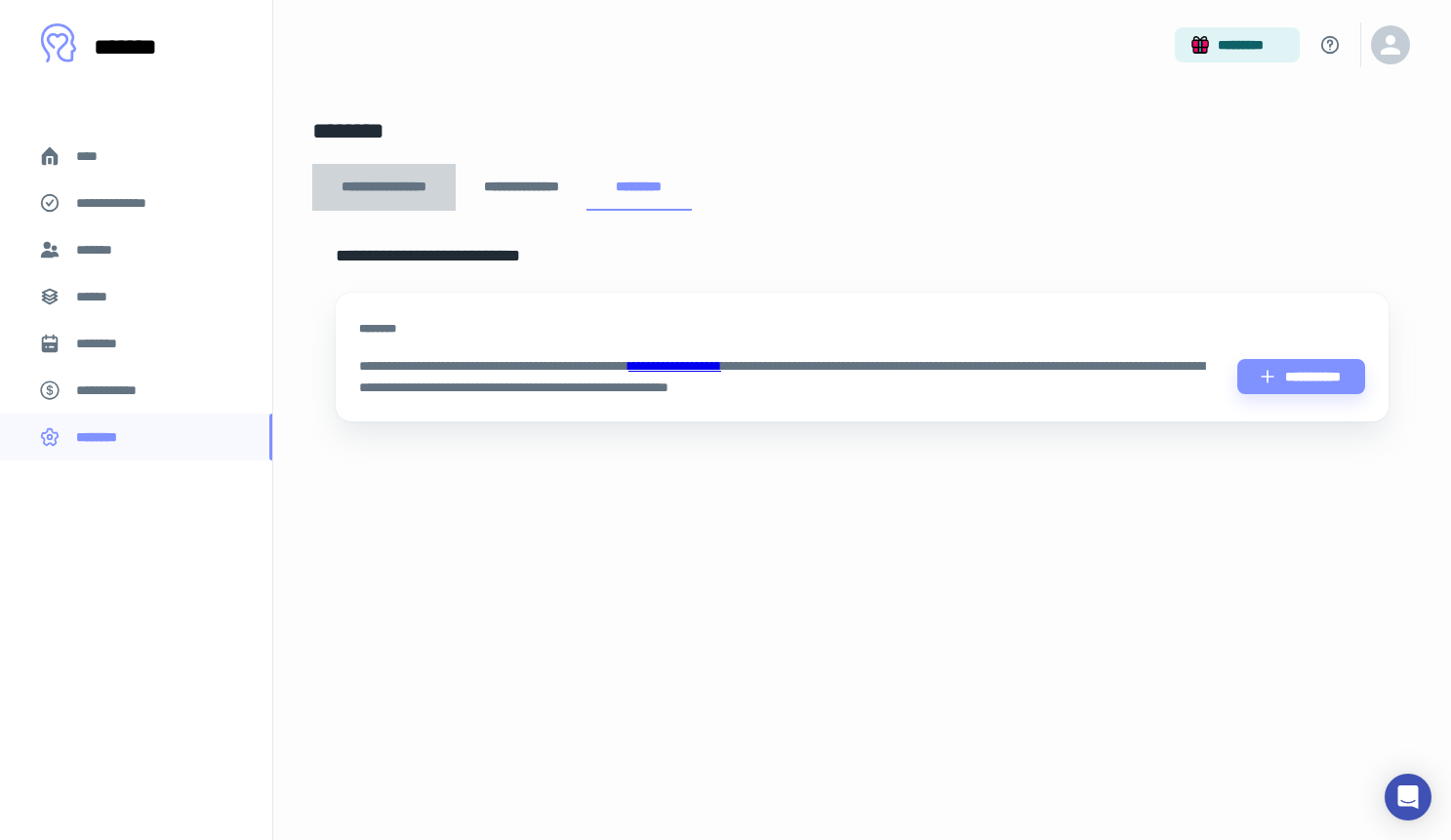click on "**********" at bounding box center (383, 187) 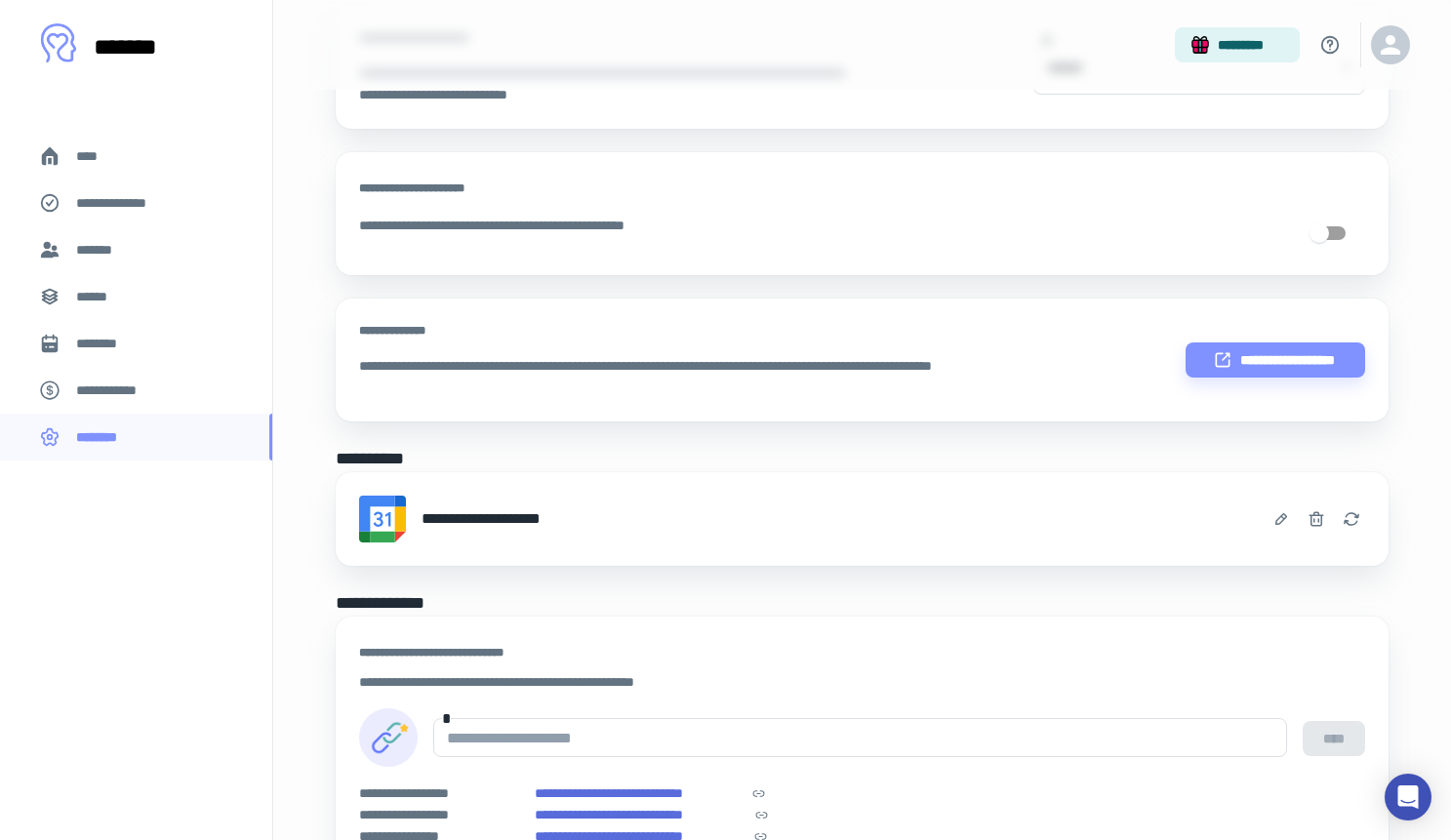 scroll, scrollTop: 0, scrollLeft: 0, axis: both 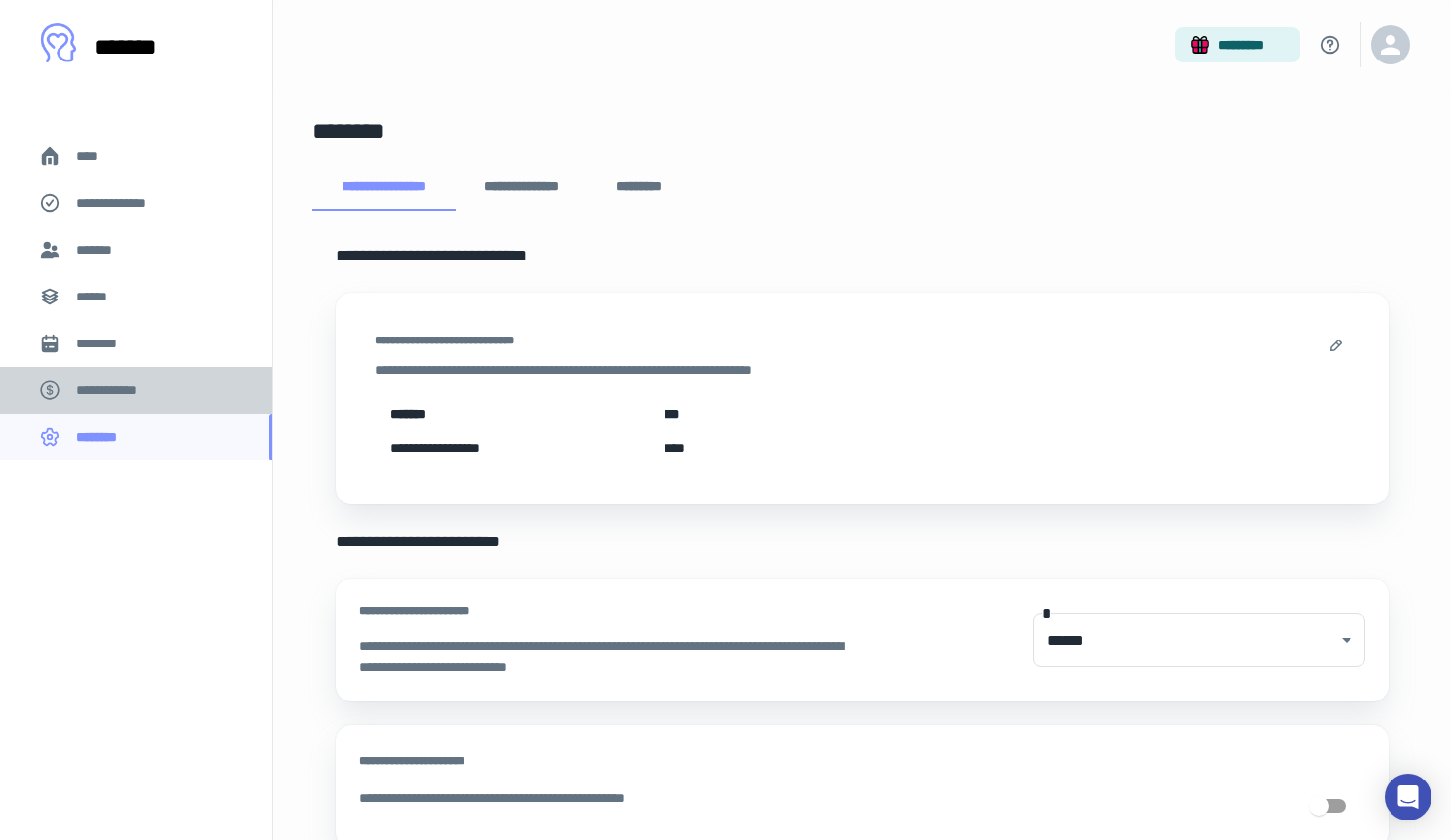 click on "**********" at bounding box center [136, 390] 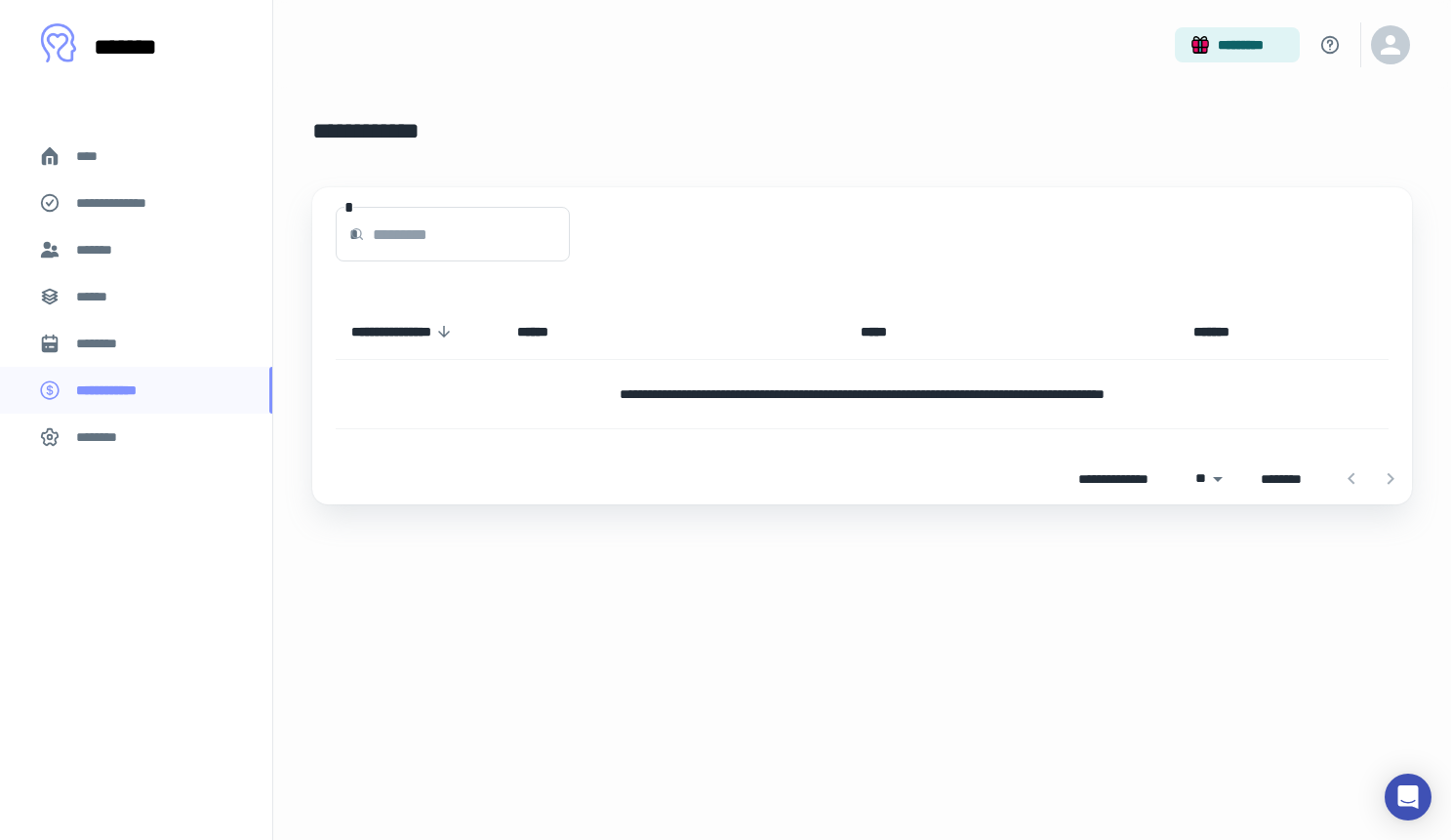 click on "********" at bounding box center [104, 343] 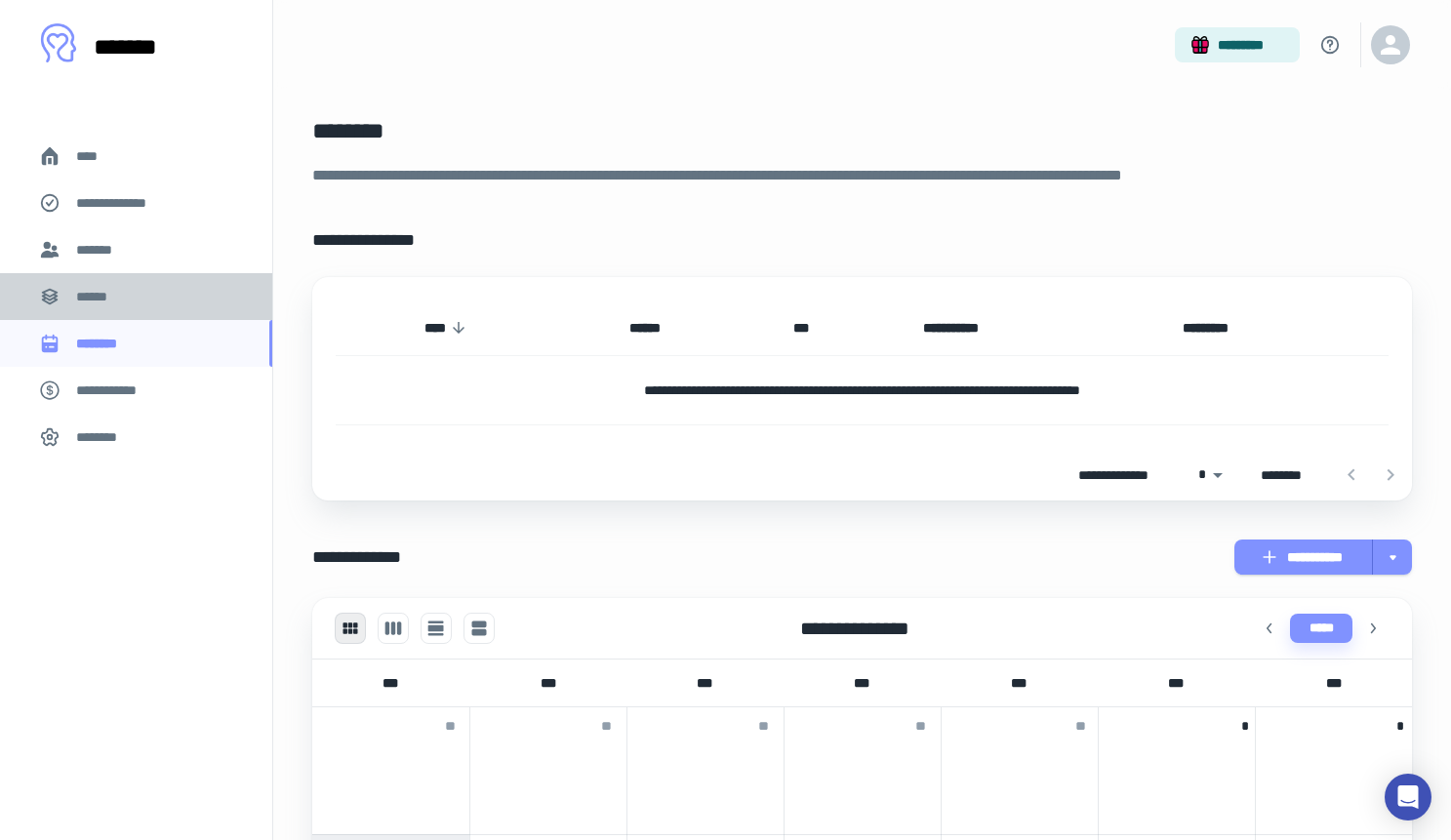 click on "******" at bounding box center [98, 297] 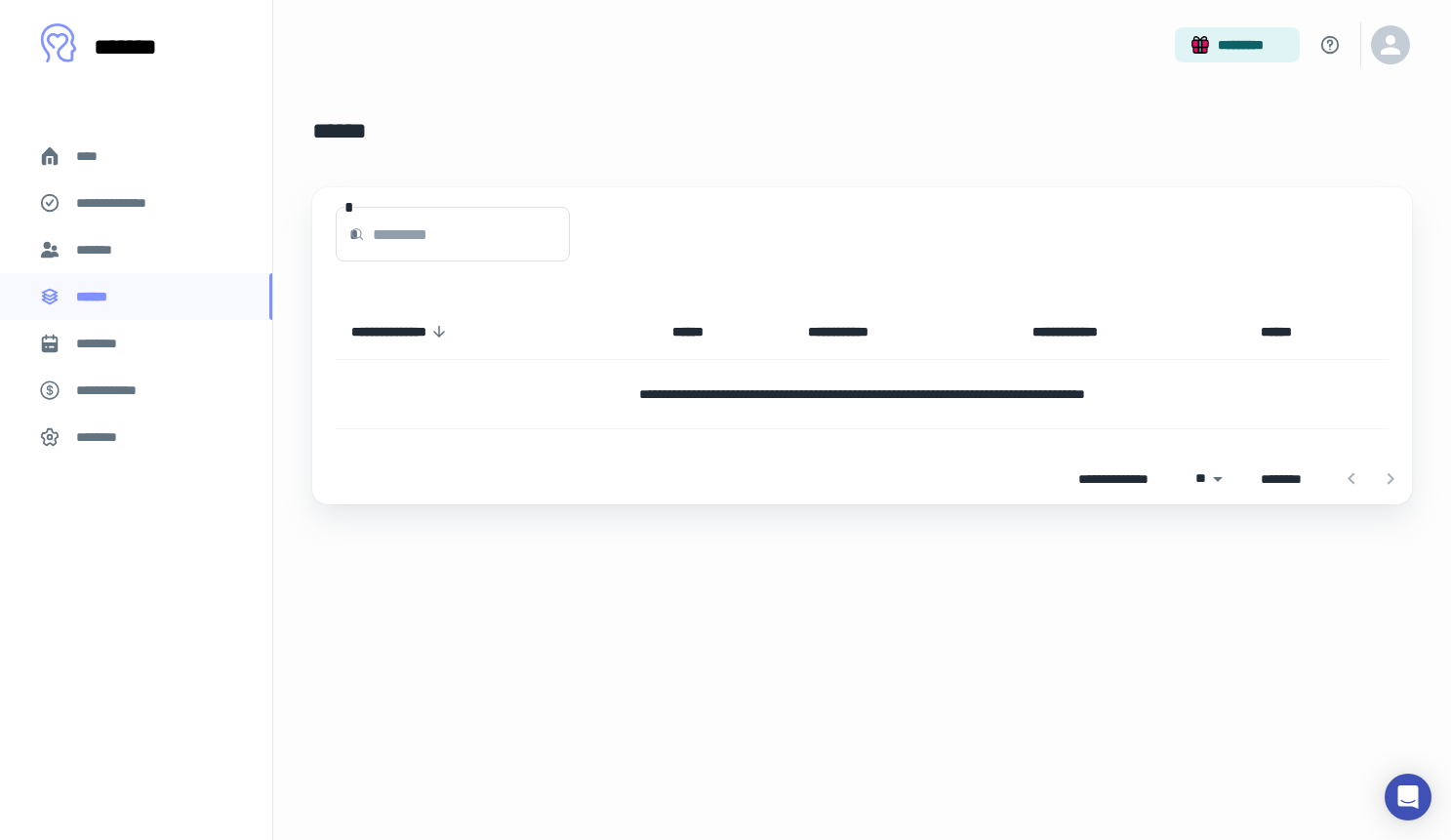 click on "*******" at bounding box center [98, 250] 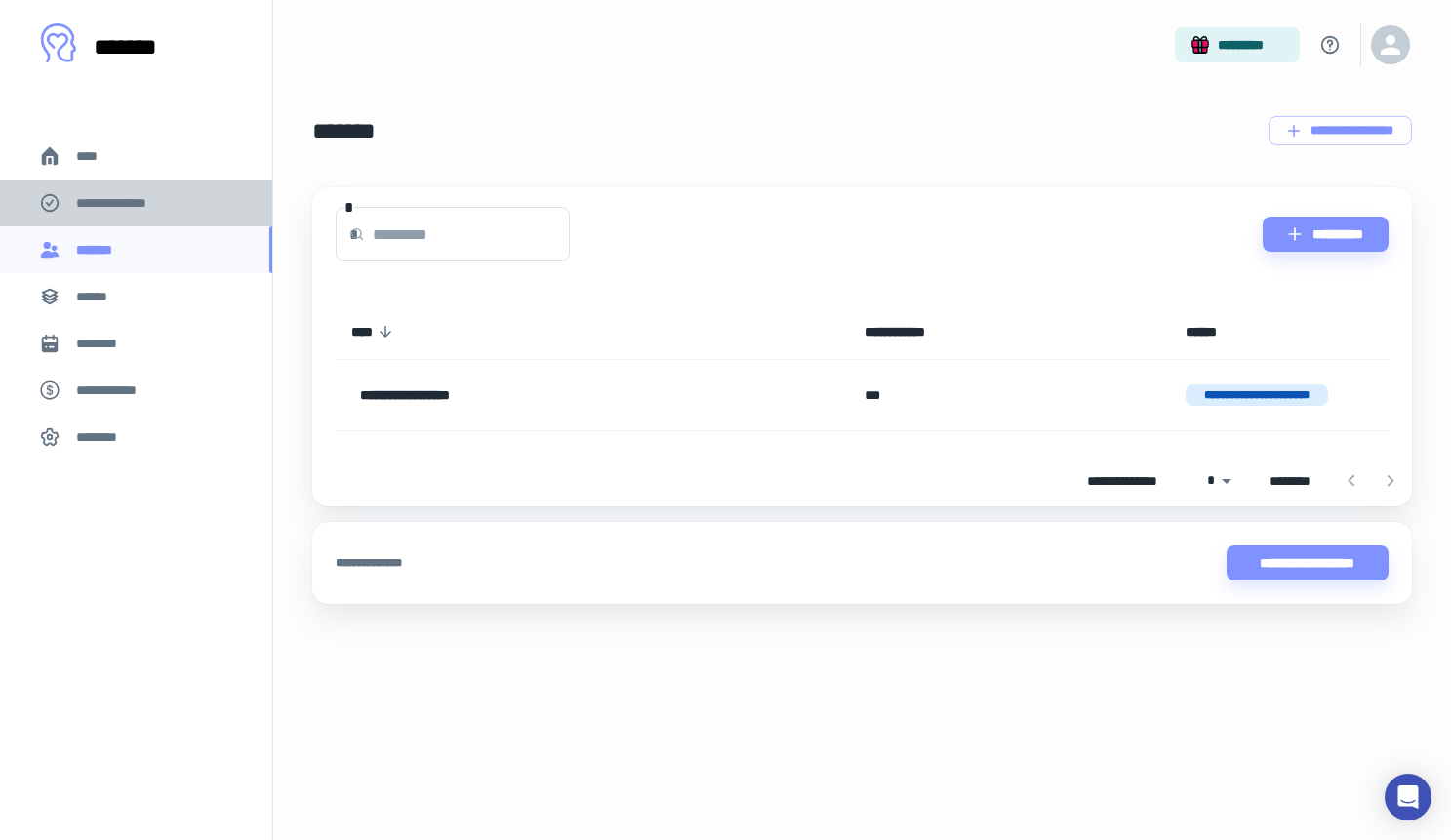 click on "**********" at bounding box center (124, 203) 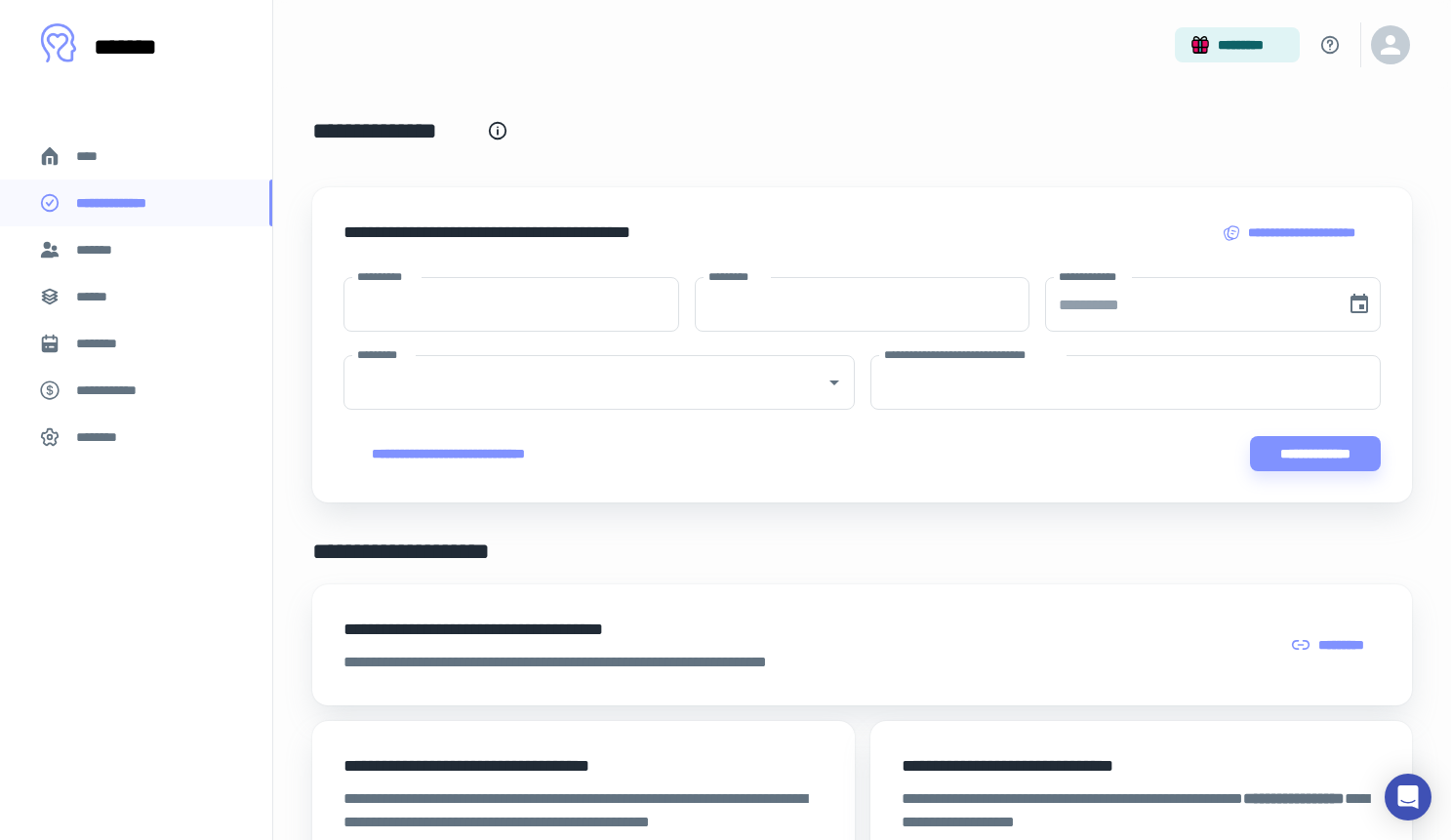 click on "****" at bounding box center (136, 156) 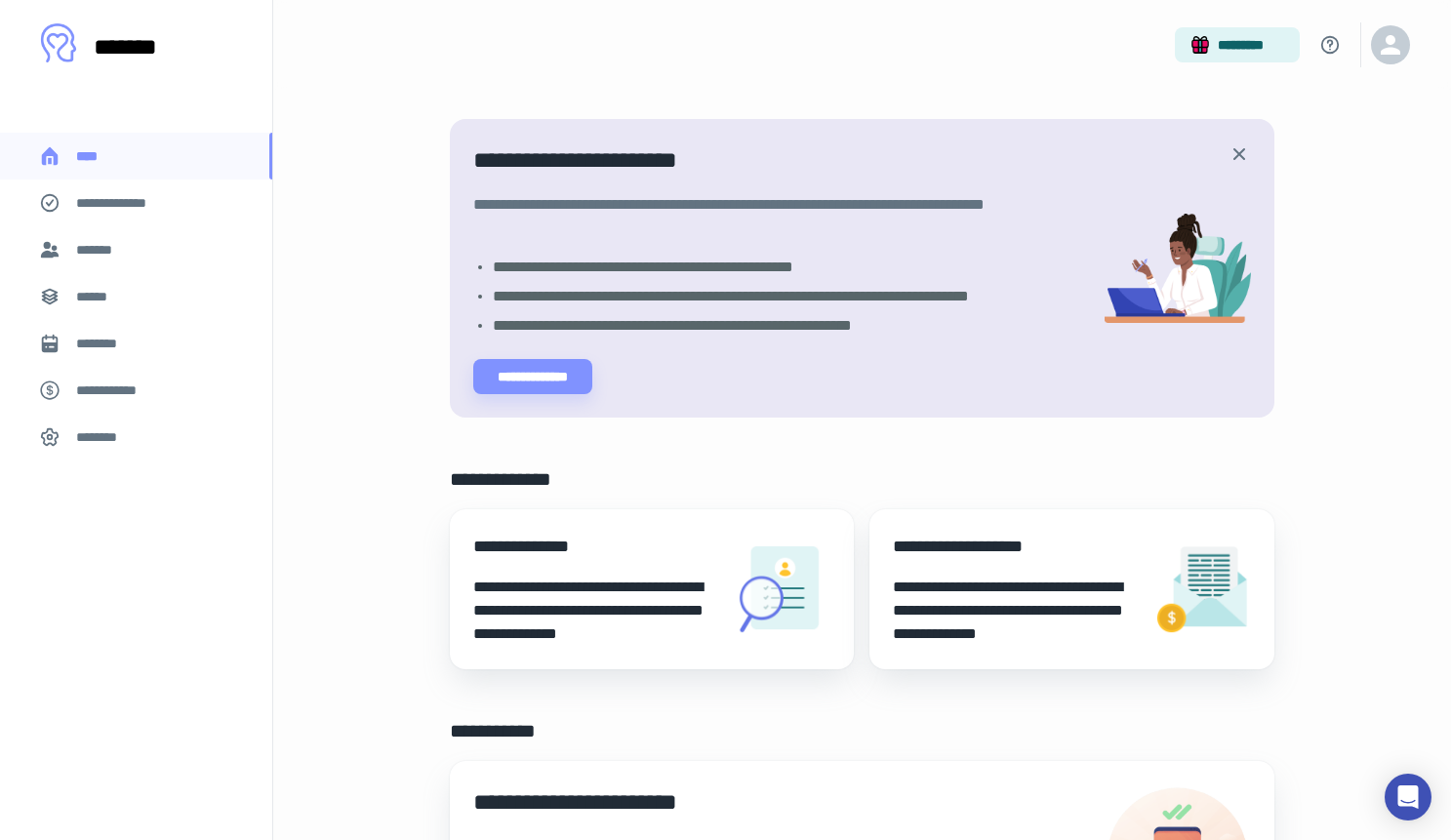 scroll, scrollTop: 0, scrollLeft: 0, axis: both 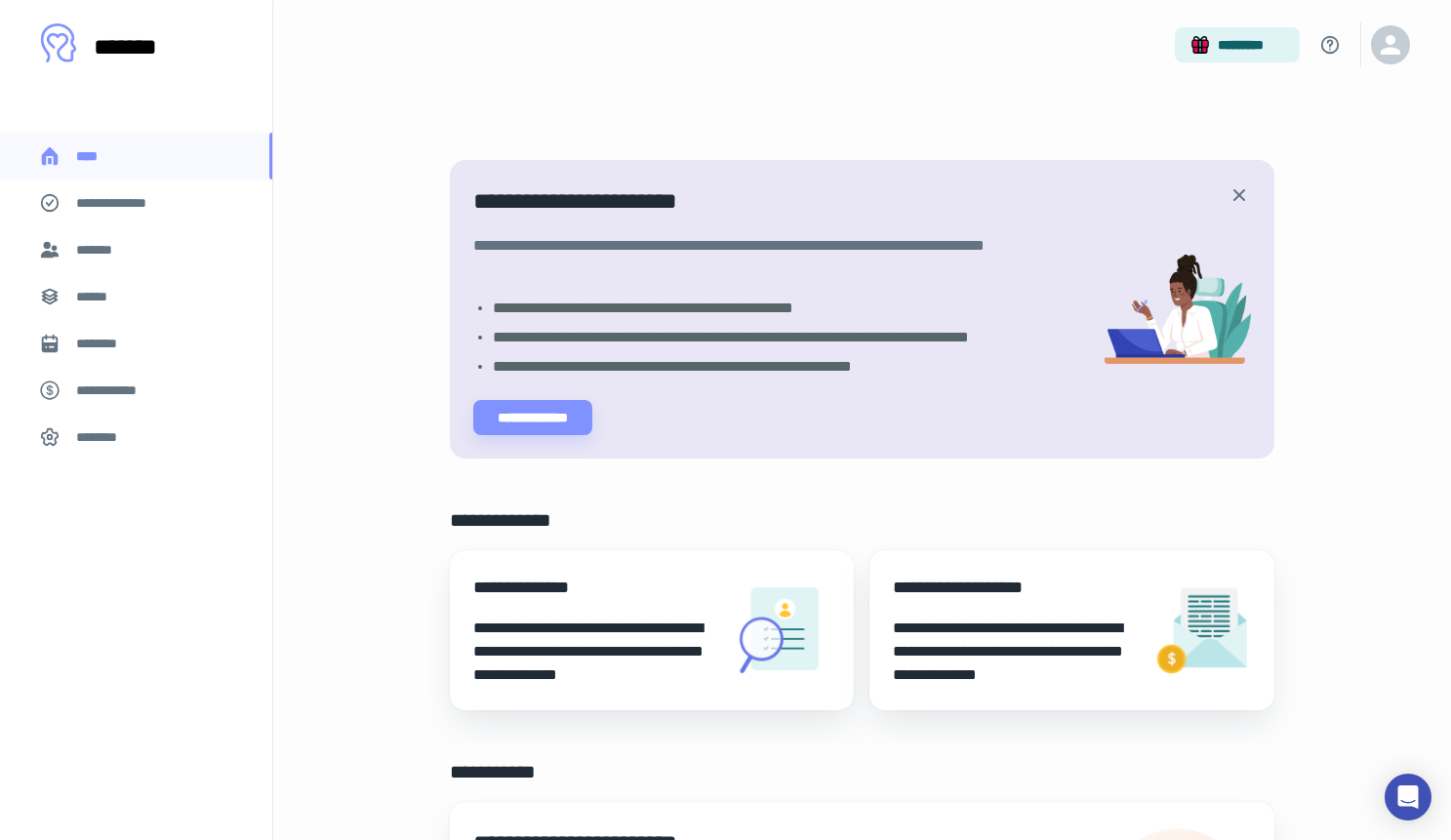 click on "********" at bounding box center [136, 437] 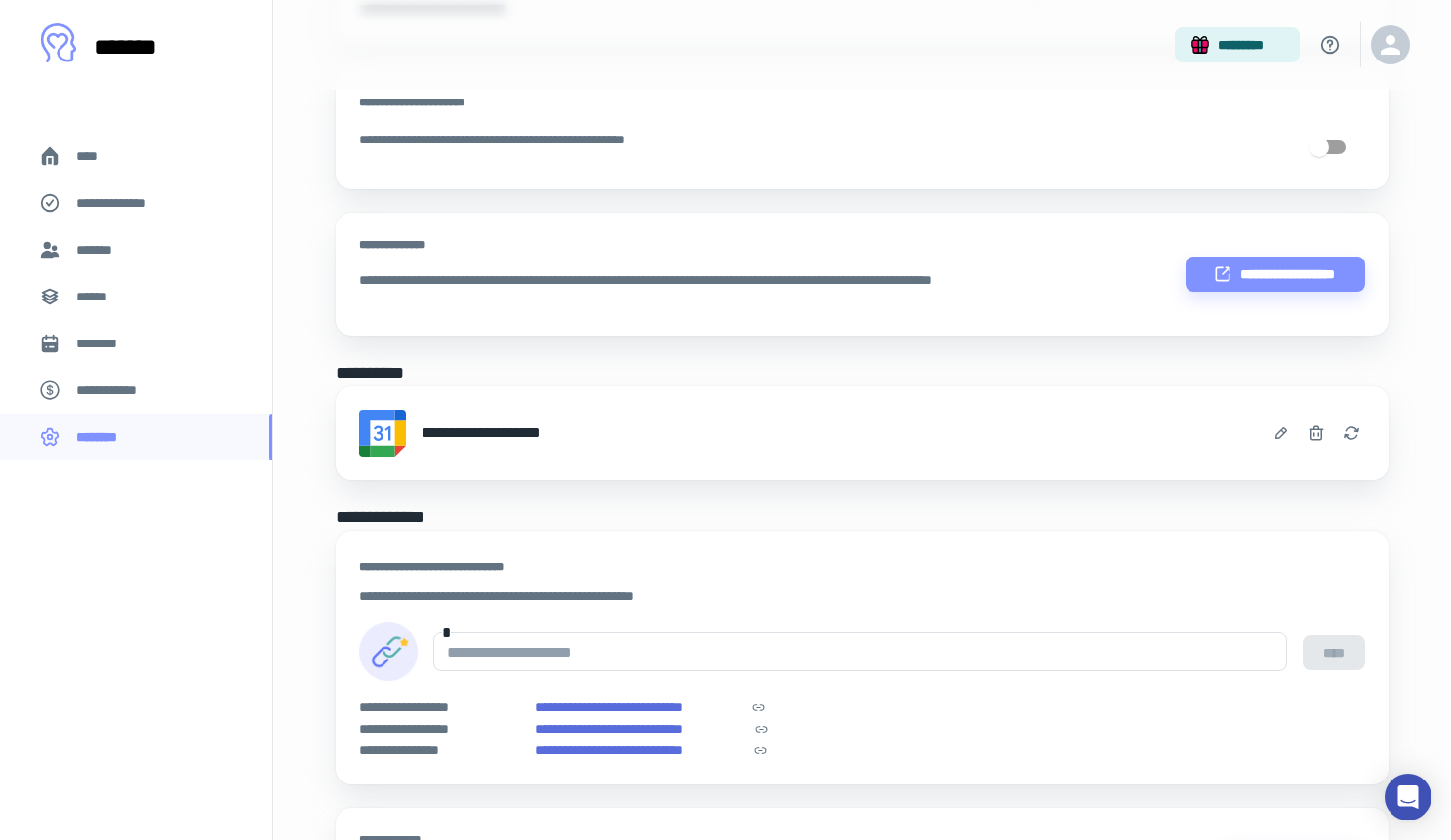 scroll, scrollTop: 0, scrollLeft: 0, axis: both 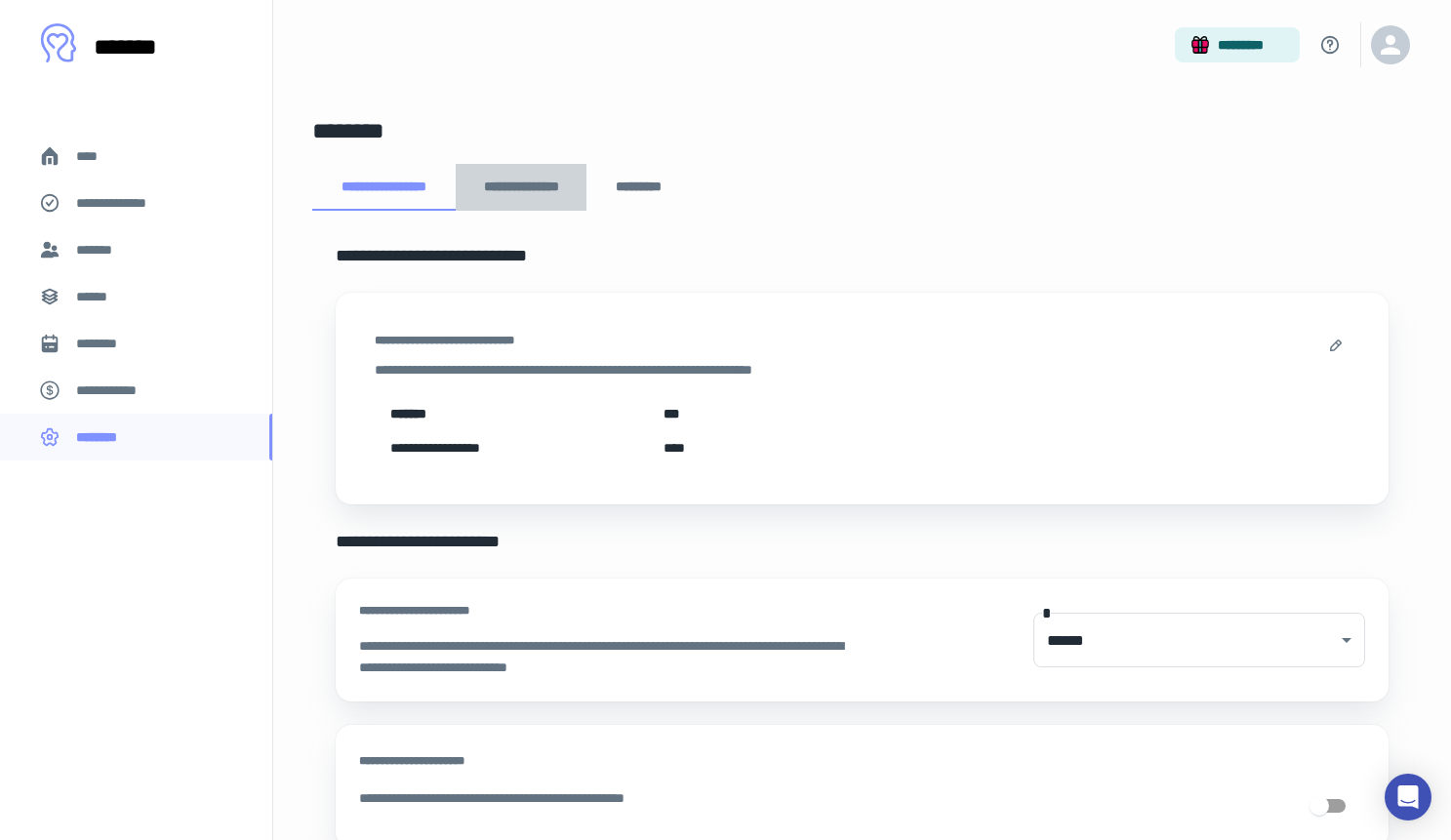 click on "**********" at bounding box center [521, 187] 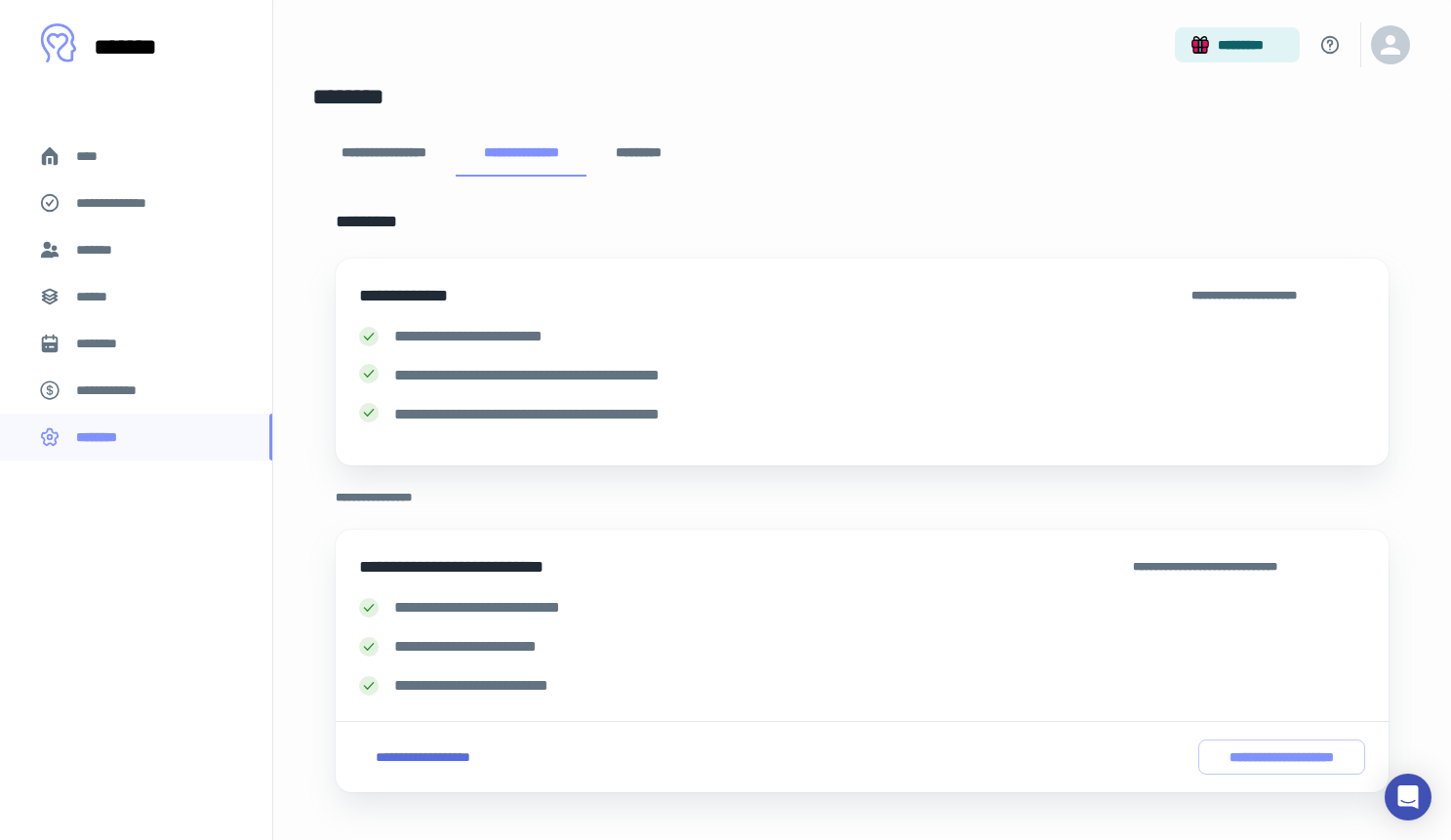 scroll, scrollTop: 64, scrollLeft: 0, axis: vertical 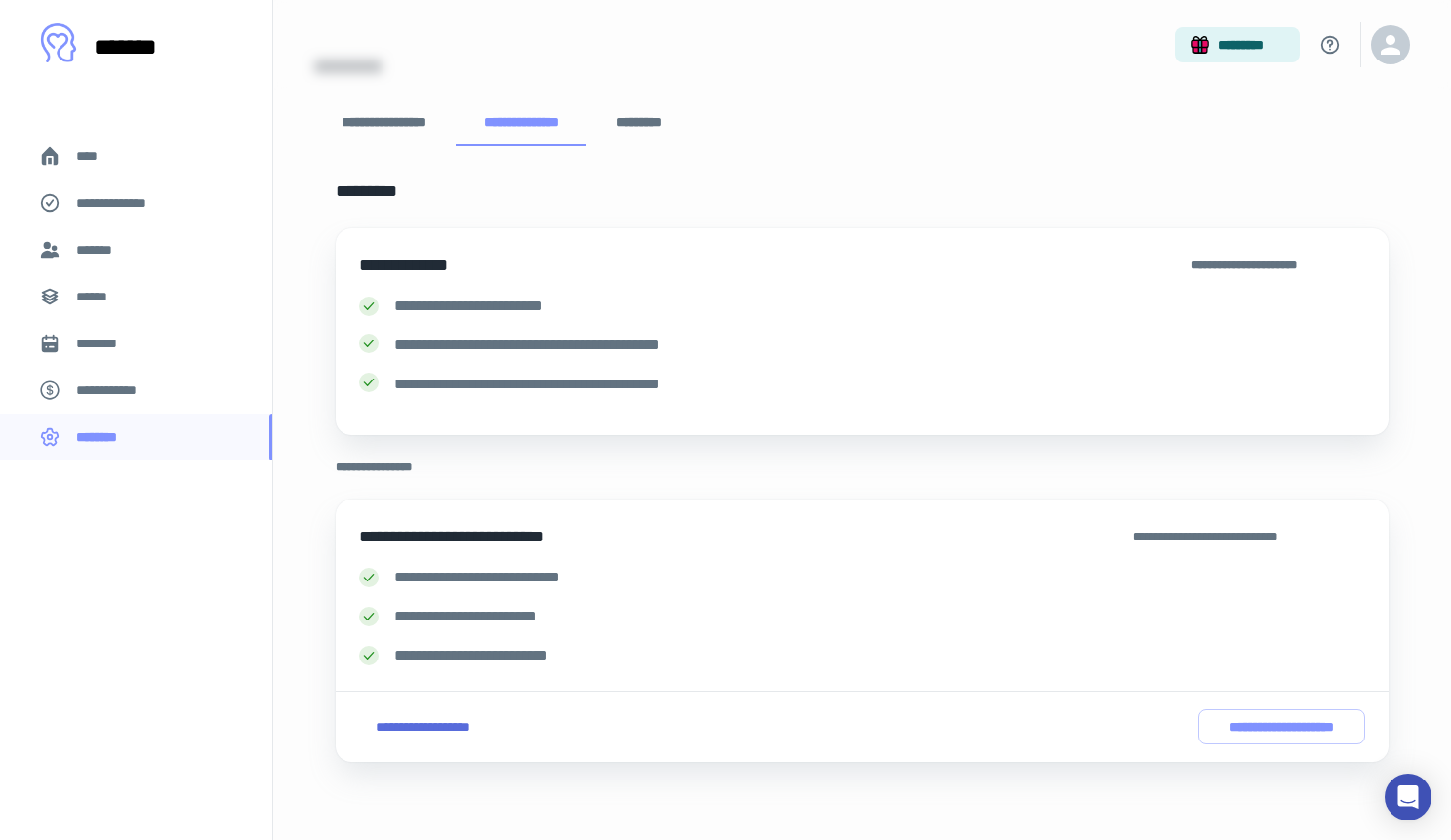 click on "**********" at bounding box center (423, 727) 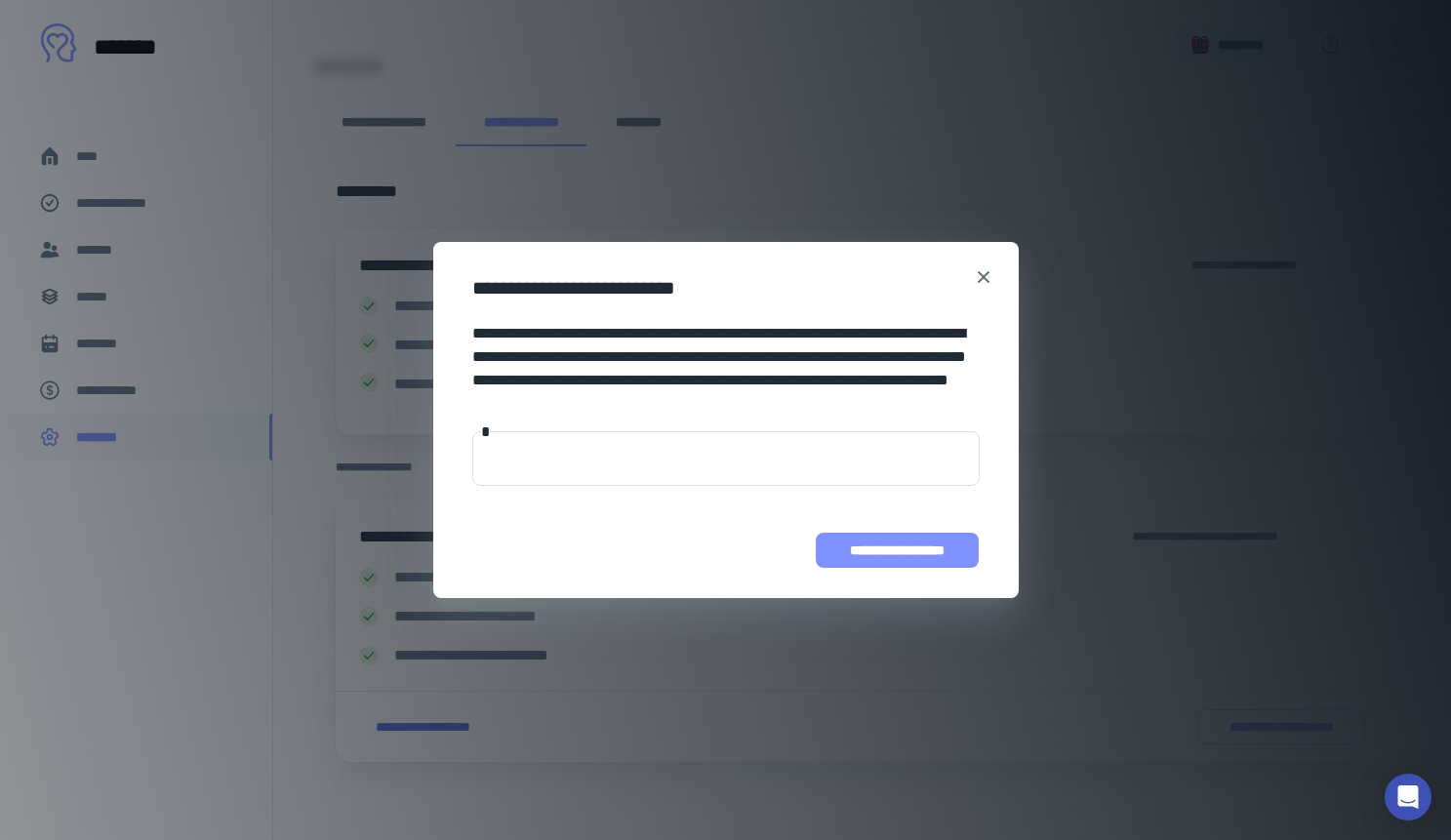 click on "**********" at bounding box center (897, 550) 